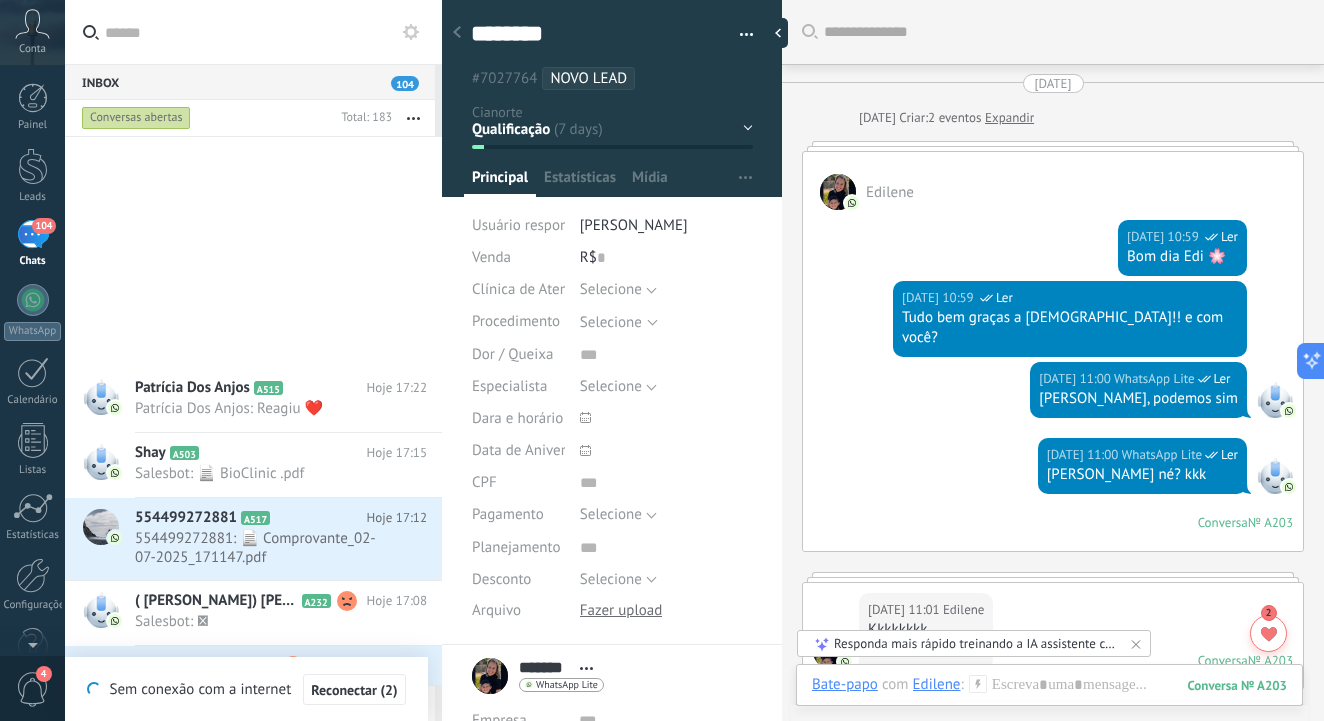 scroll, scrollTop: 0, scrollLeft: 0, axis: both 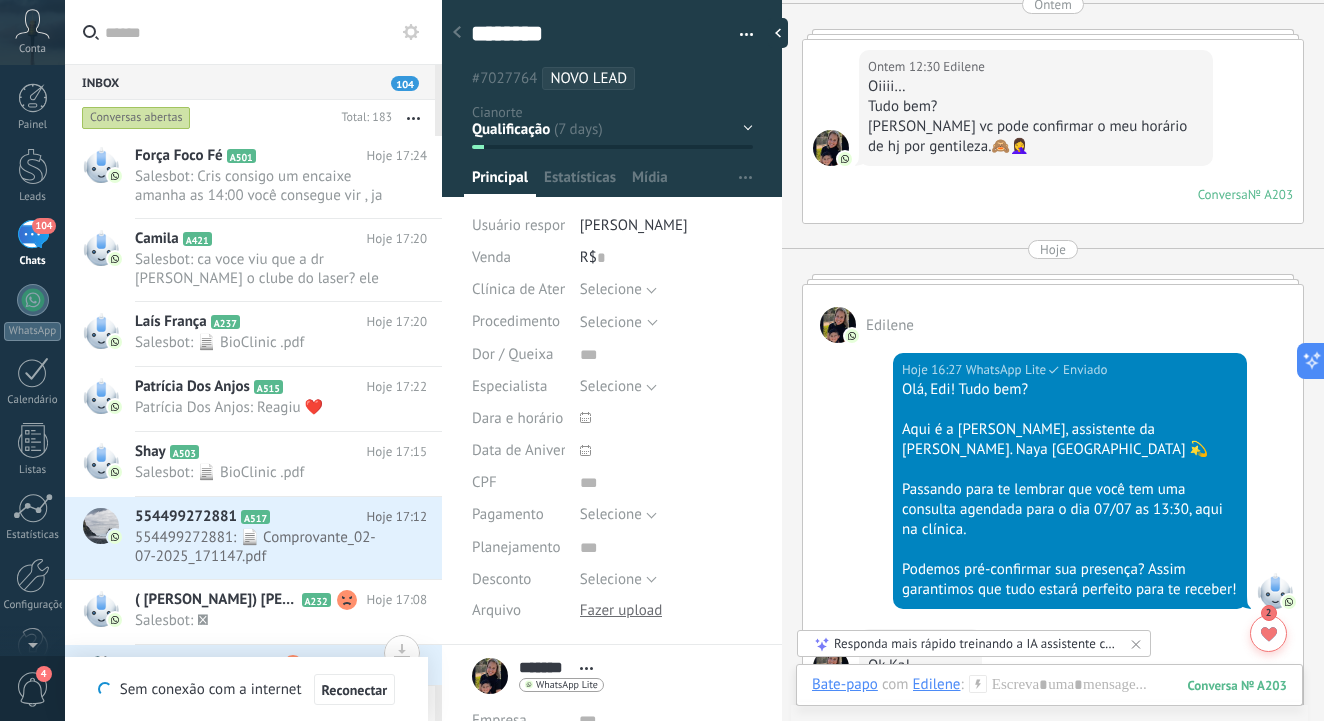 click on "Inbox
104" at bounding box center [250, 82] 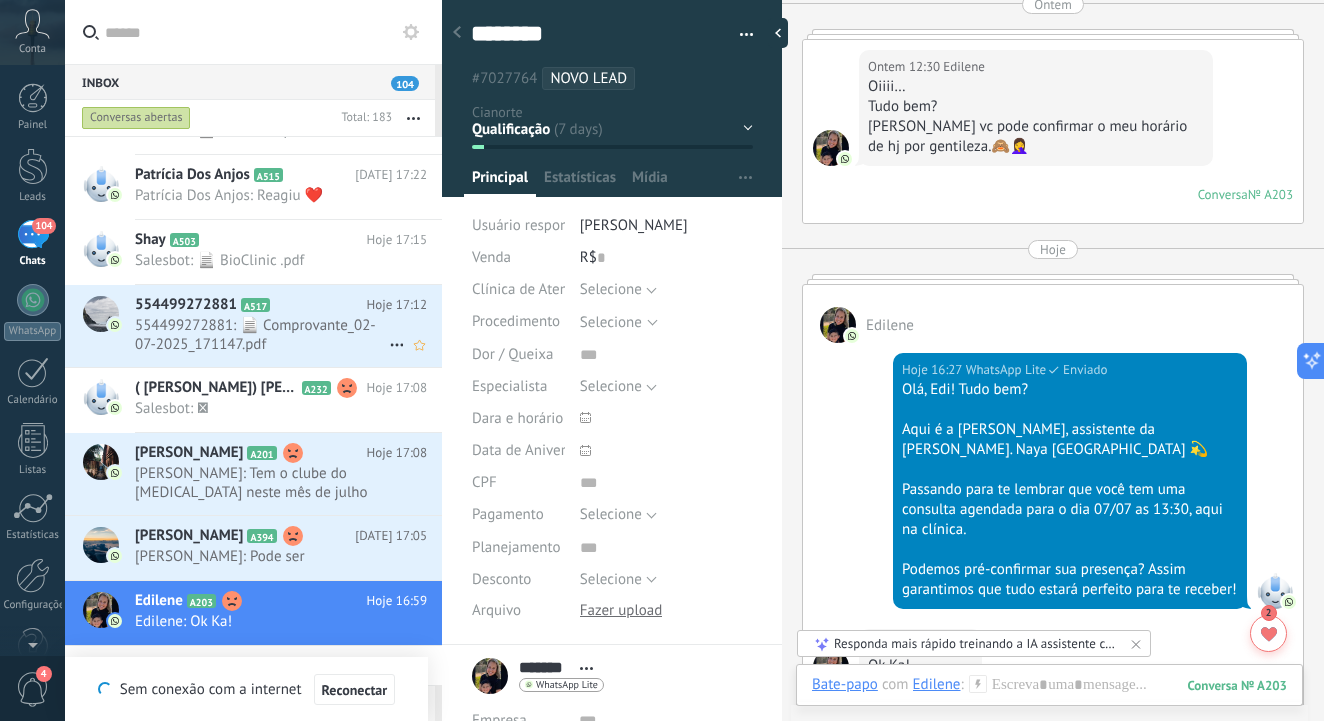 scroll, scrollTop: 0, scrollLeft: 0, axis: both 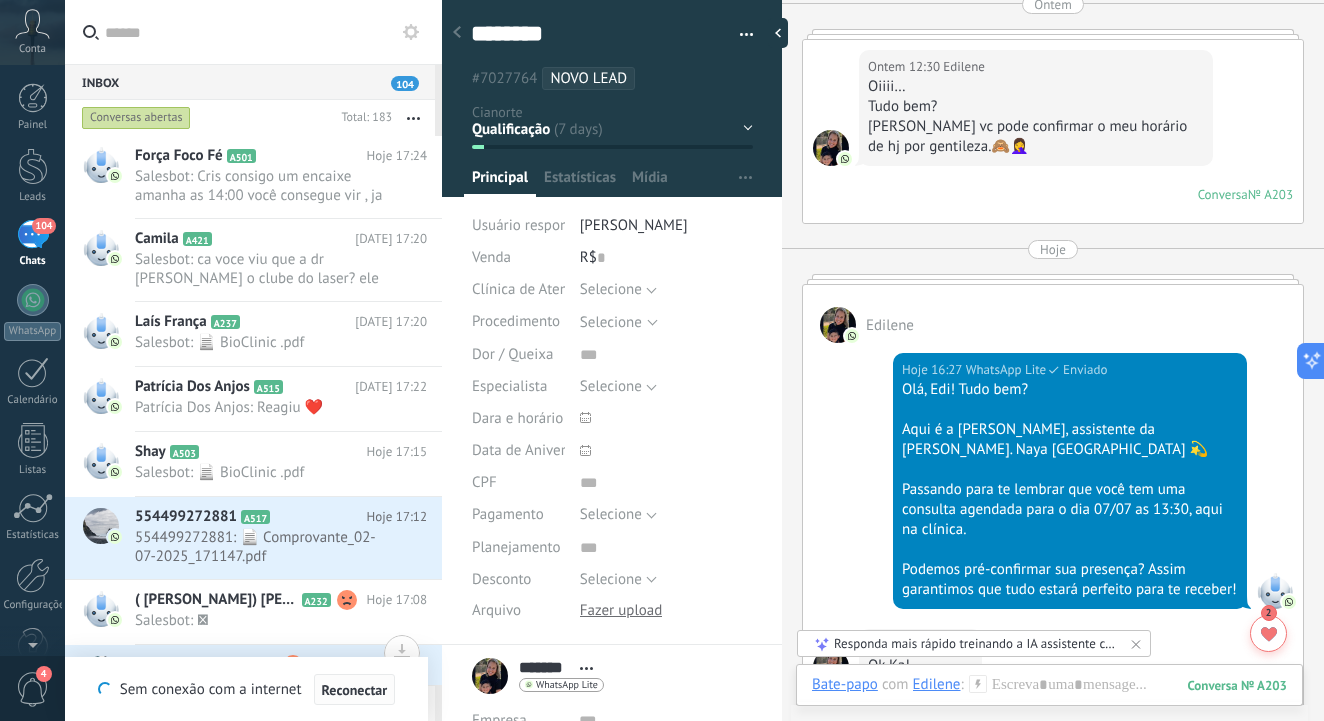 click on "Reconectar" at bounding box center (355, 690) 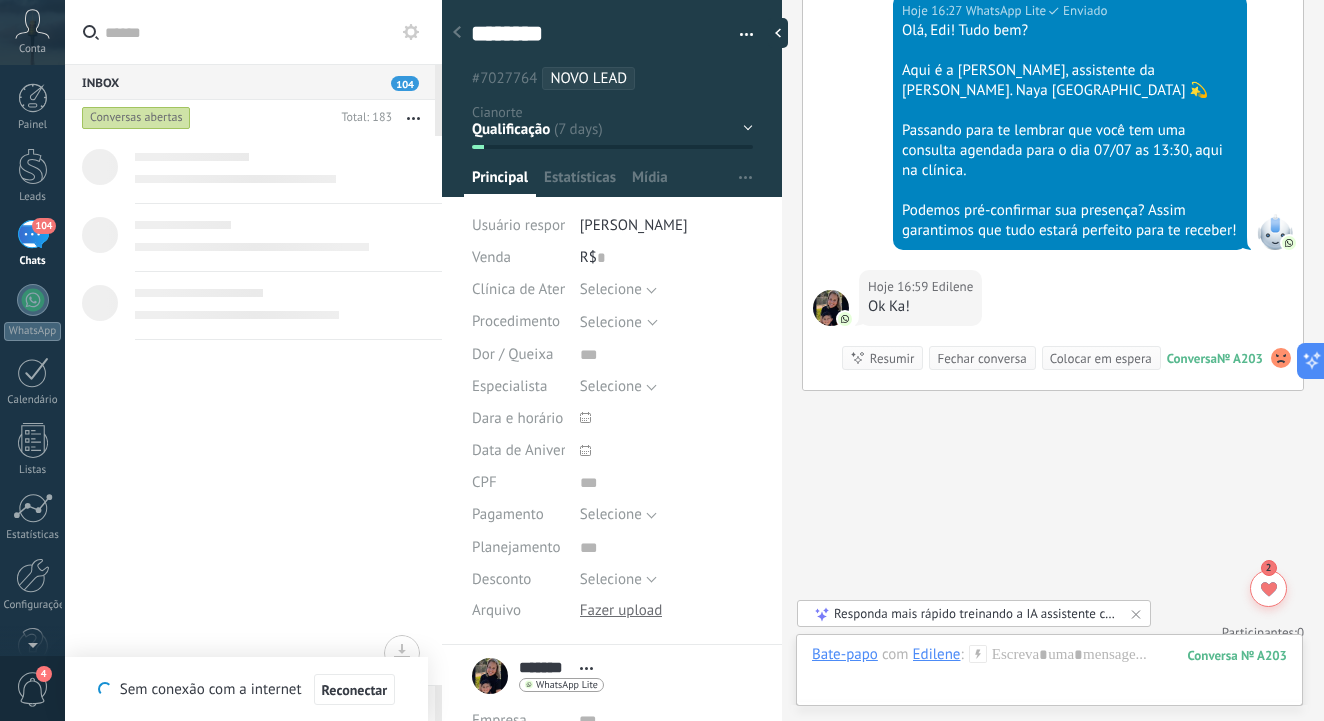scroll, scrollTop: 2351, scrollLeft: 0, axis: vertical 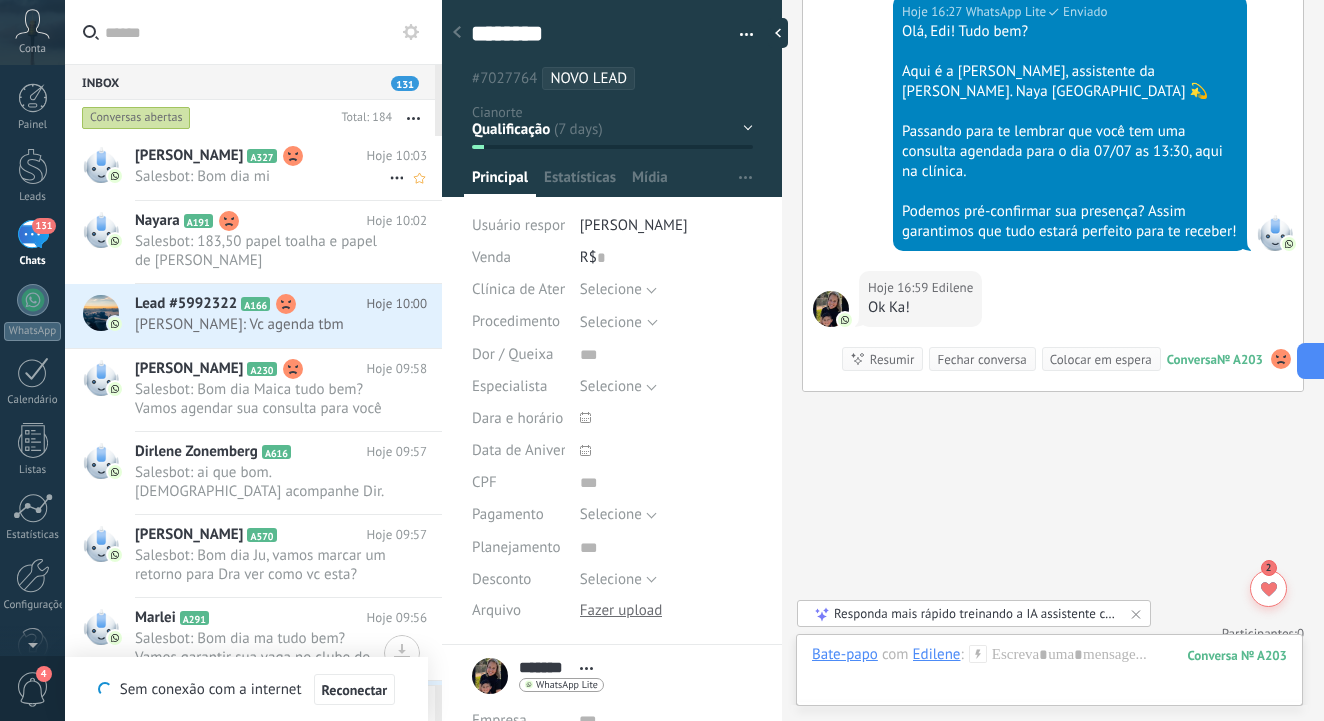 click on "Michele
A327
Hoje 10:03
Salesbot: Bom dia mi" at bounding box center [288, 167] 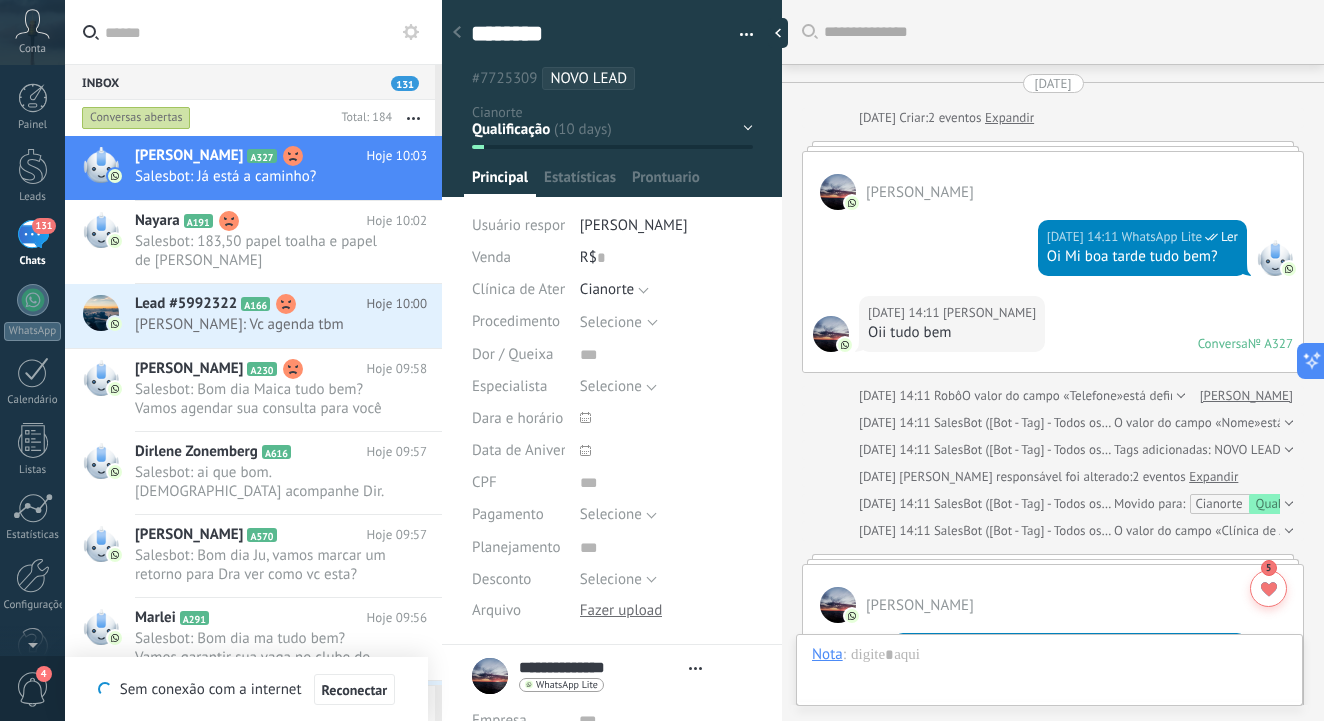 scroll, scrollTop: 3564, scrollLeft: 0, axis: vertical 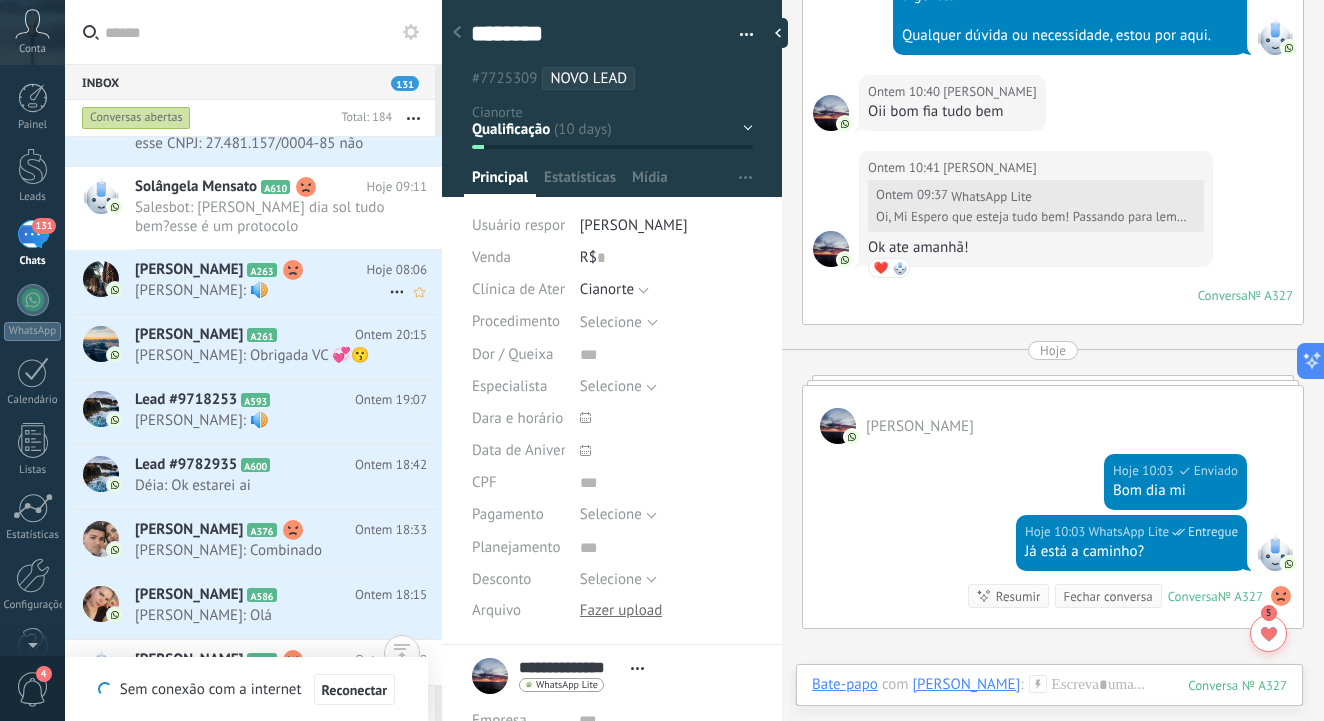 click on "marisa
A263" at bounding box center [251, 270] 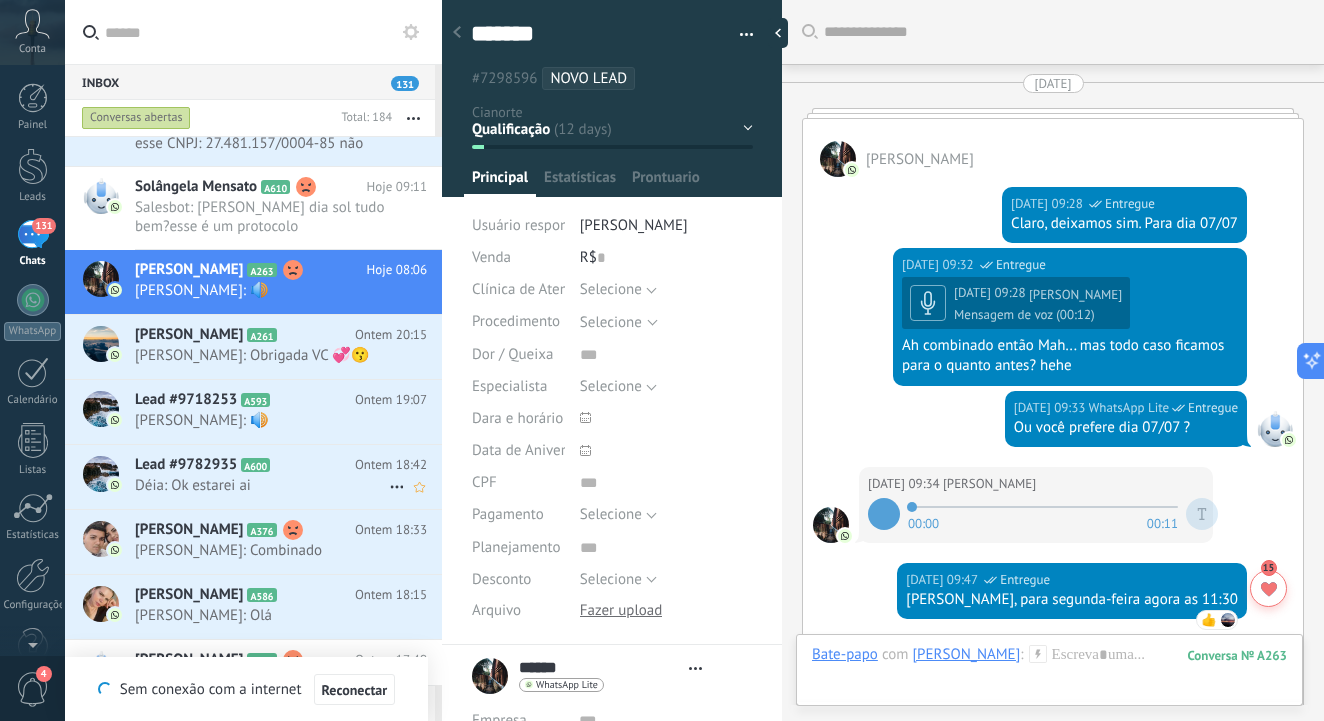 scroll, scrollTop: 3731, scrollLeft: 0, axis: vertical 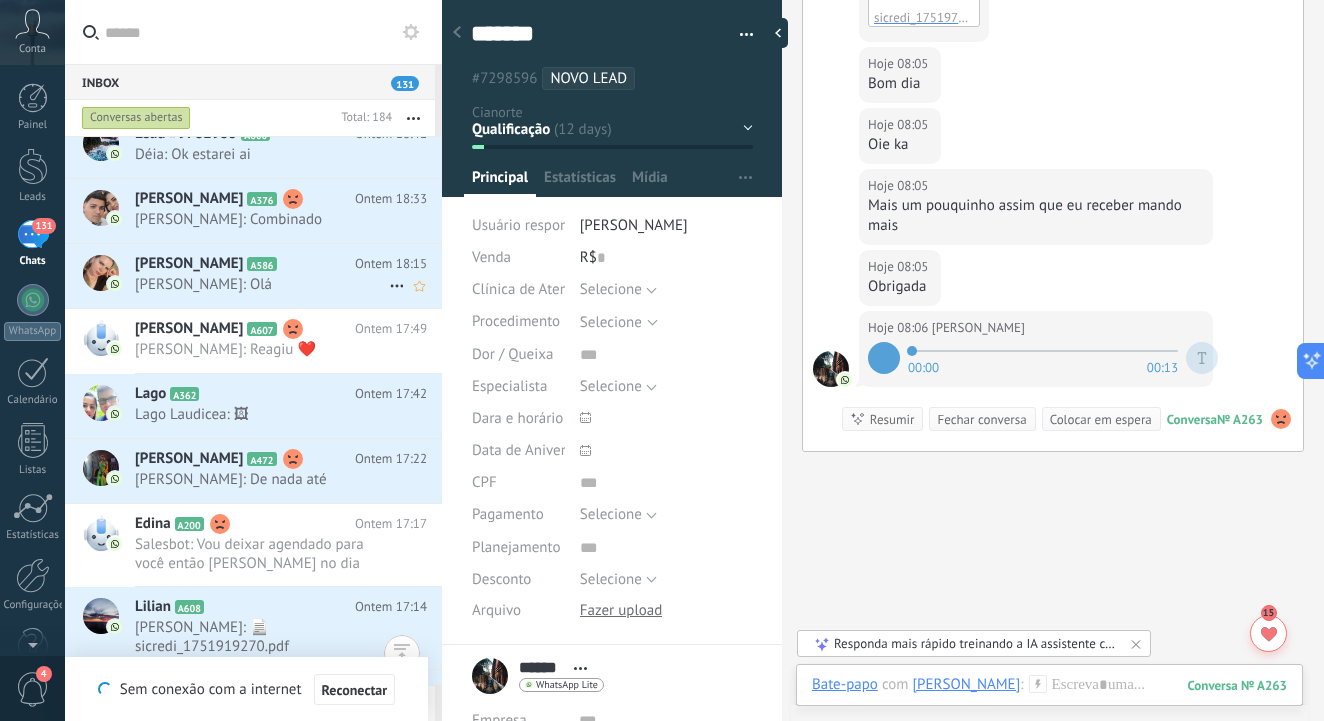 click on "[PERSON_NAME]: Olá" at bounding box center (262, 284) 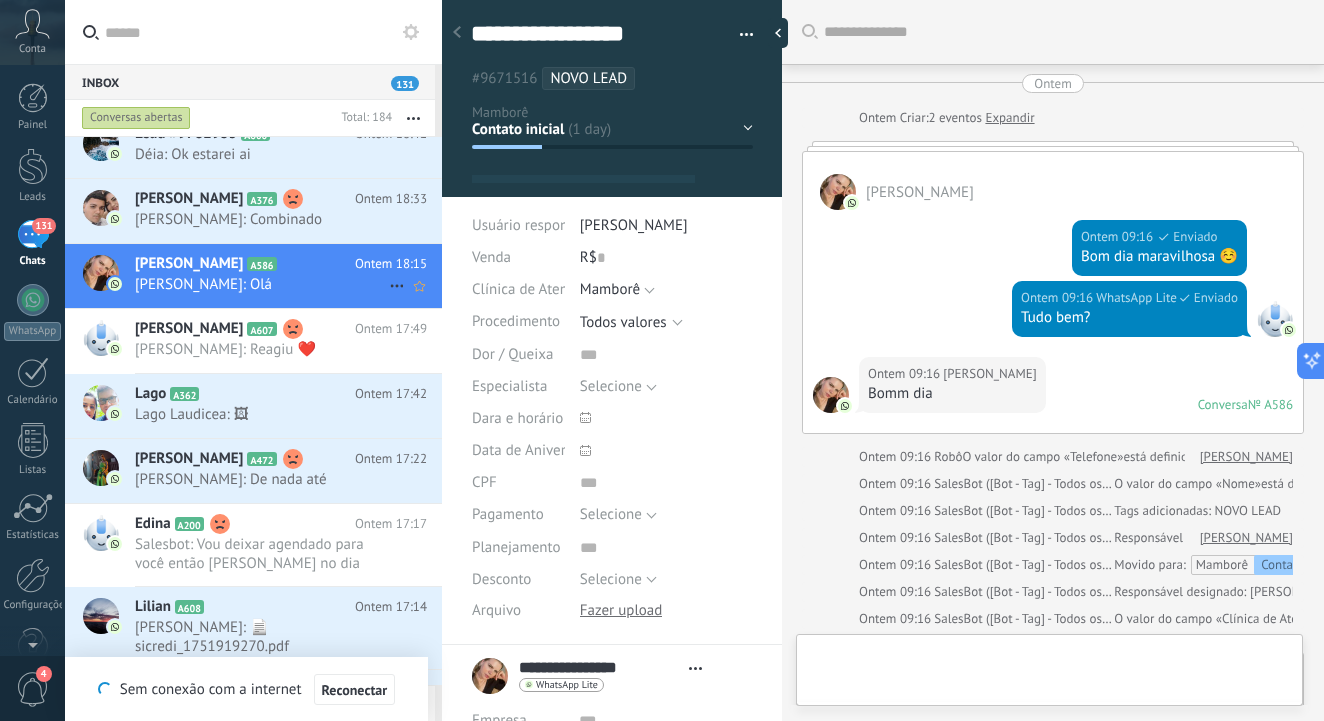 type on "***" 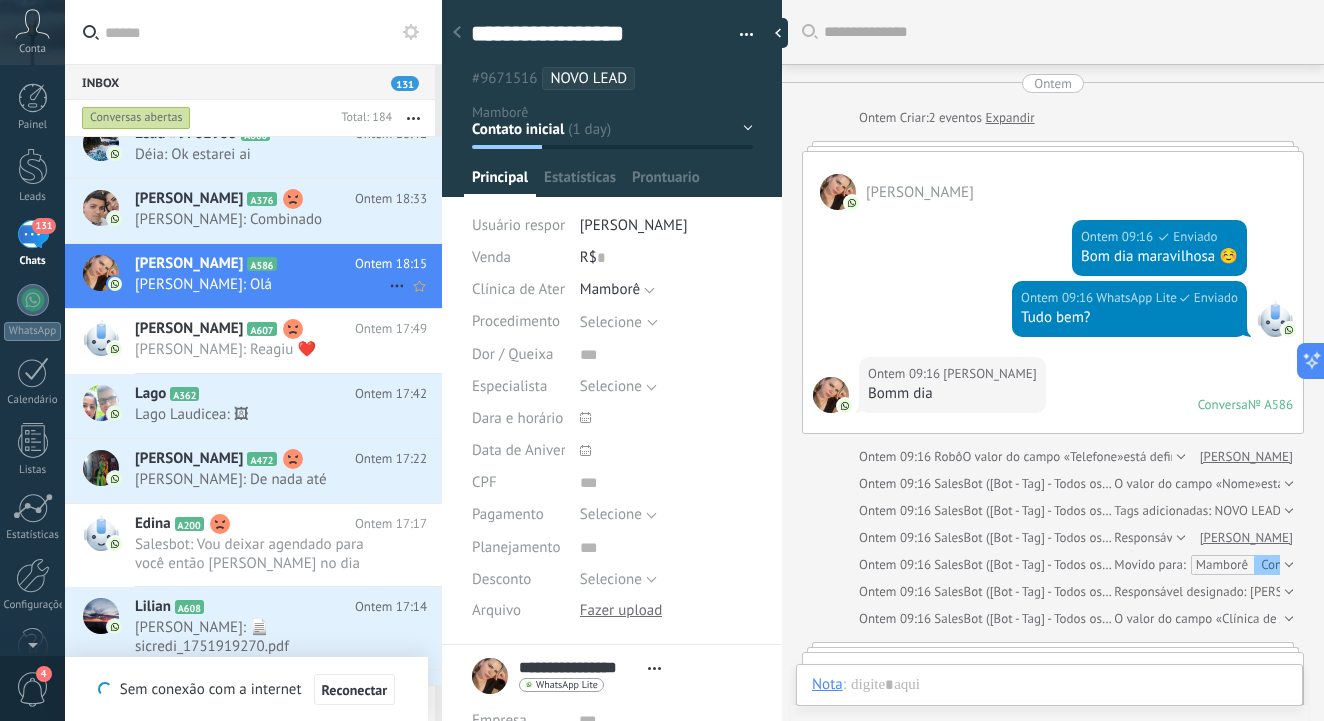 scroll, scrollTop: 20, scrollLeft: 0, axis: vertical 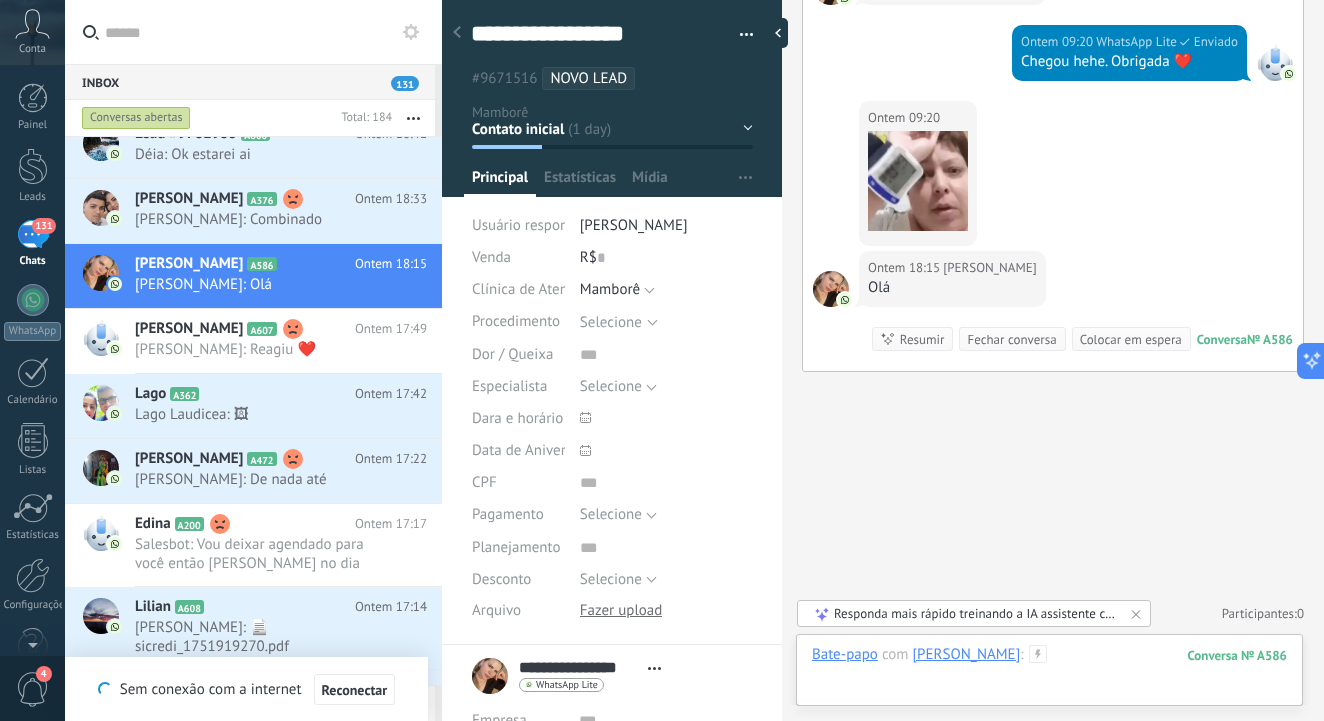 click at bounding box center [1049, 675] 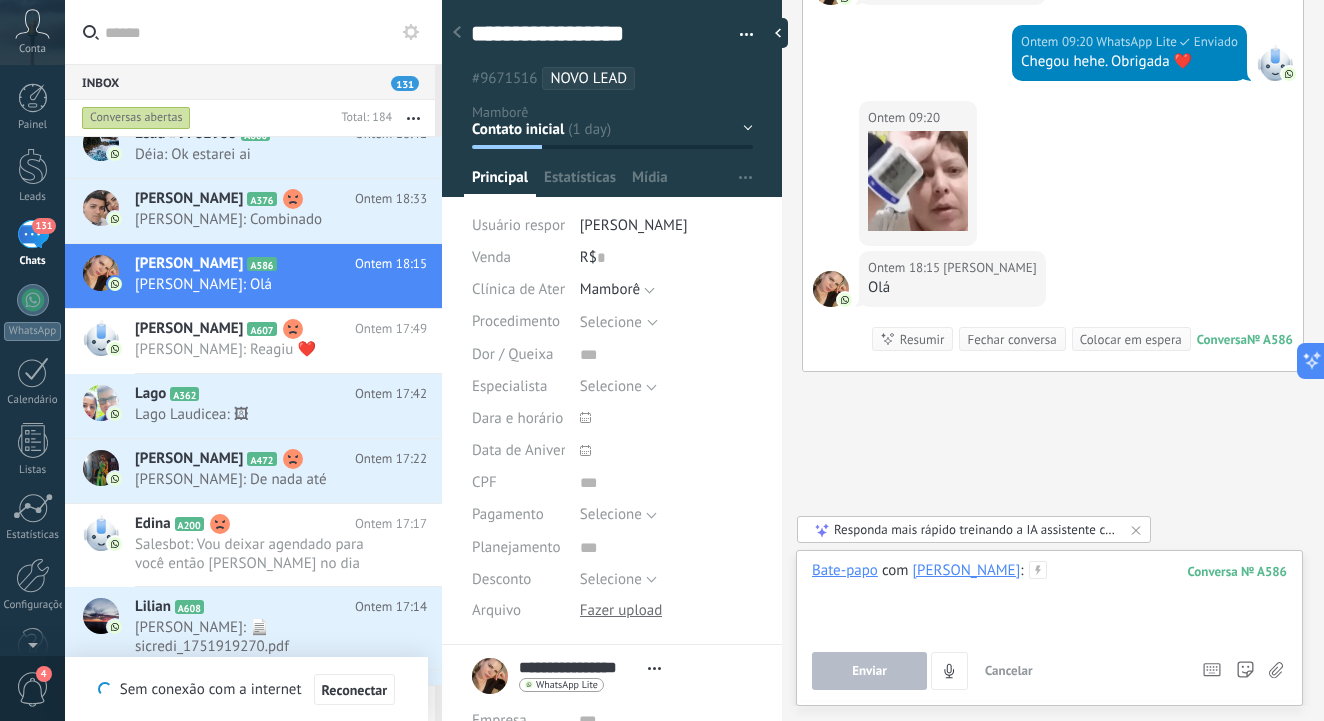 type 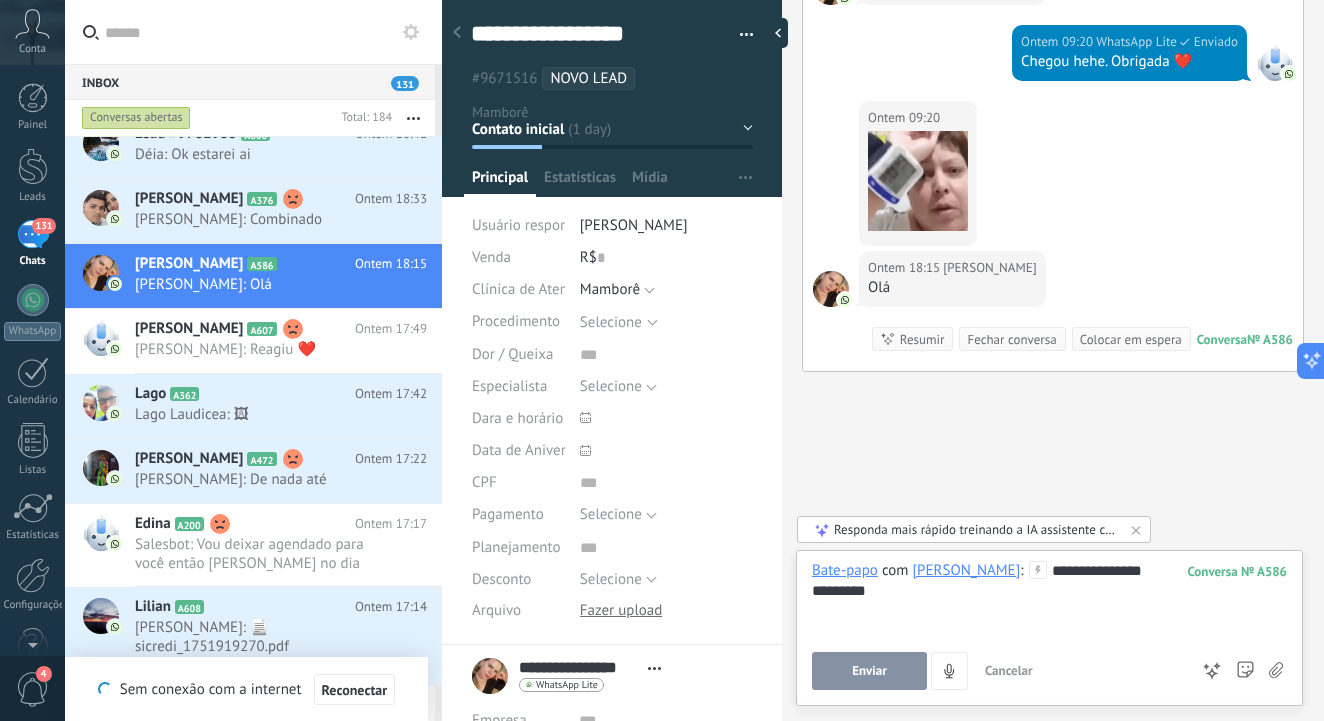 click on "Enviar" at bounding box center (869, 671) 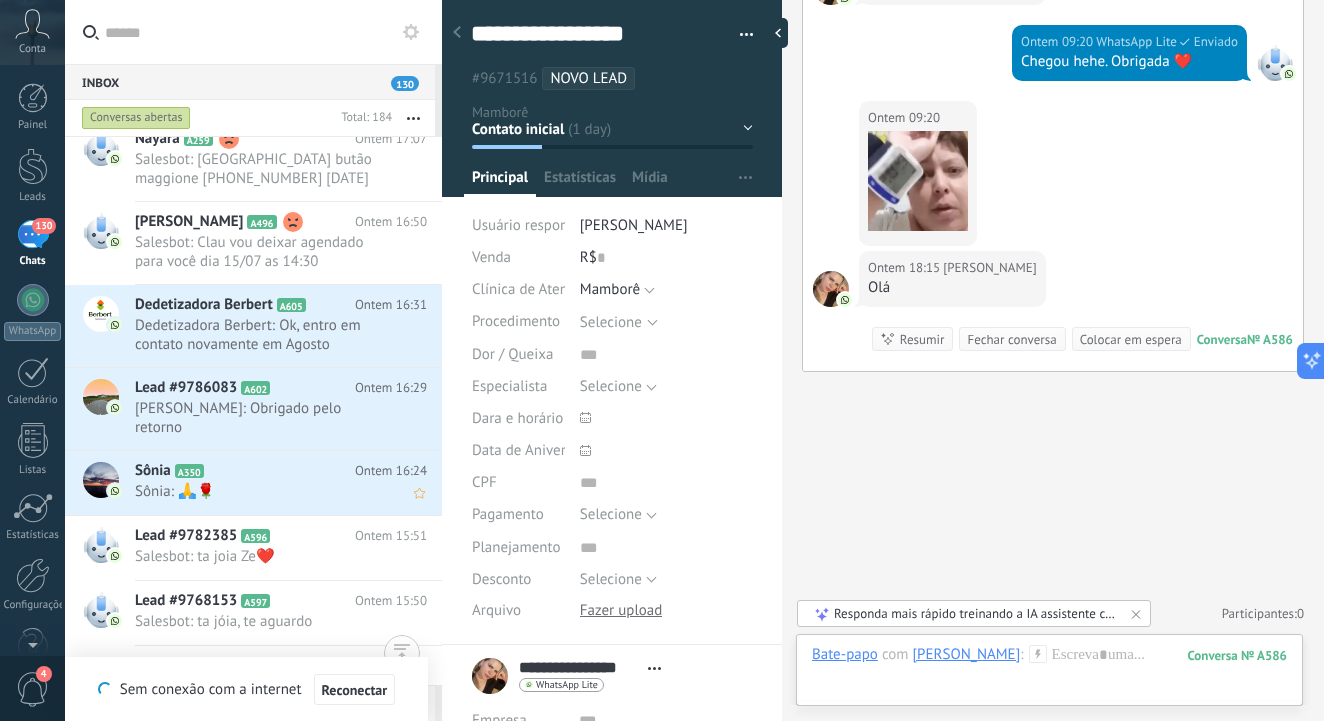 scroll, scrollTop: 2715, scrollLeft: 0, axis: vertical 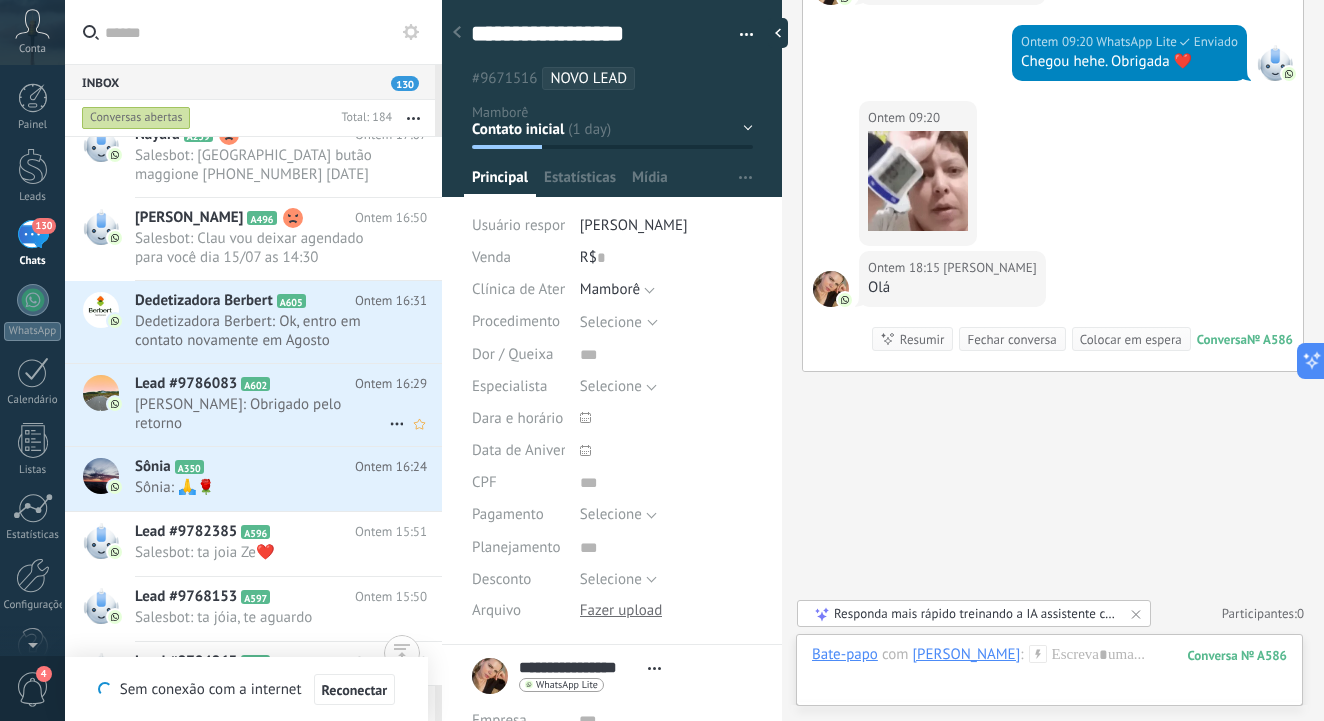 click on "[PERSON_NAME]: Obrigado pelo retorno" at bounding box center [262, 414] 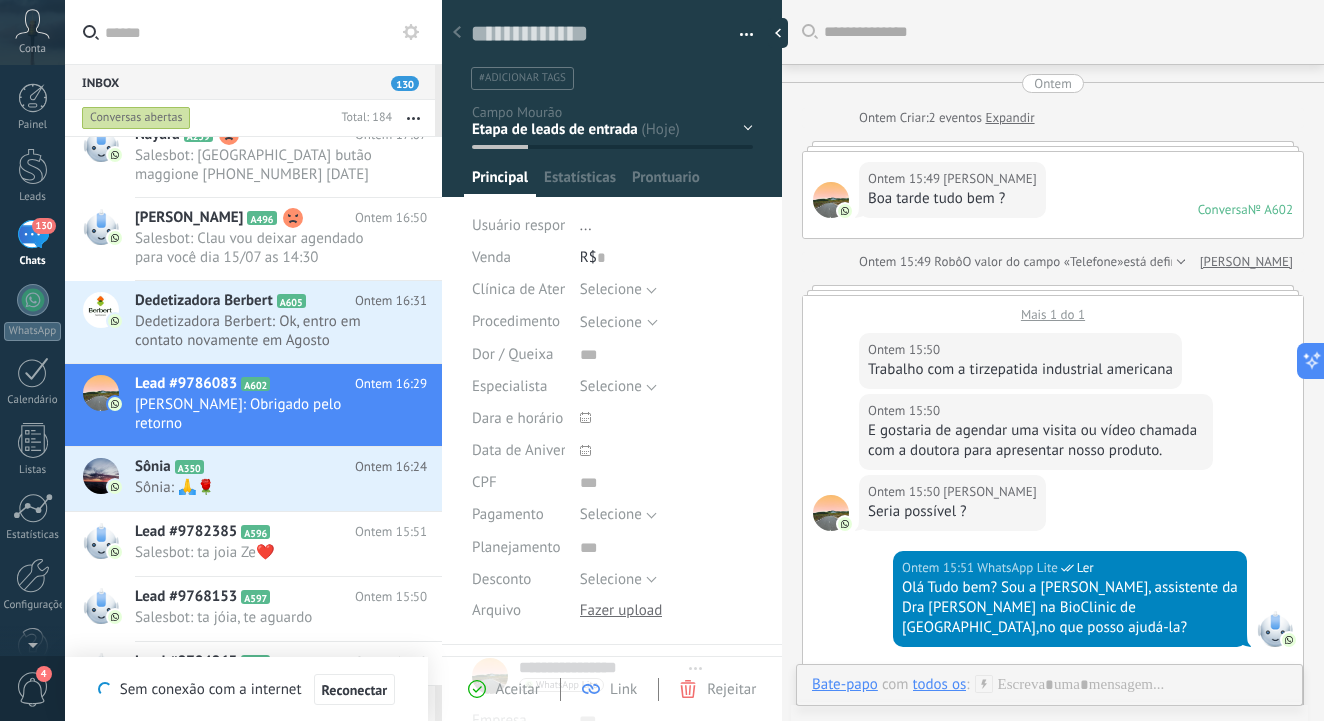 scroll, scrollTop: 741, scrollLeft: 0, axis: vertical 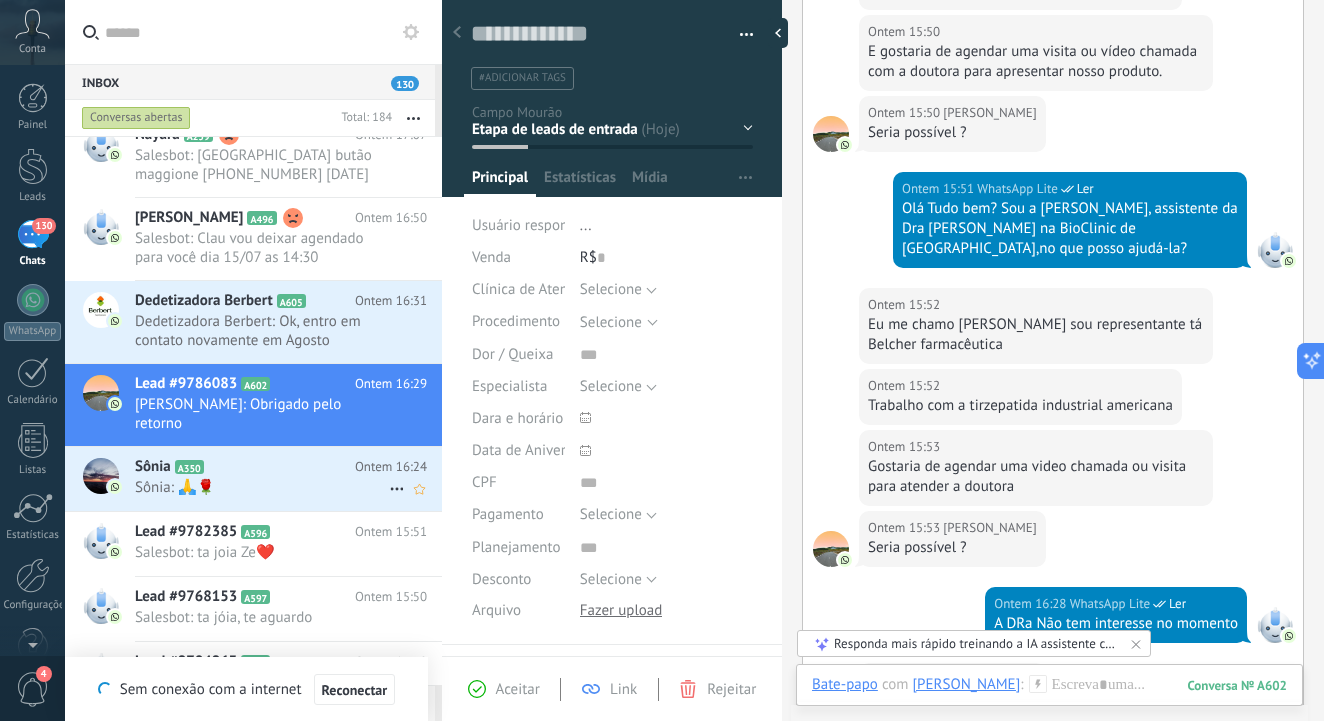 click on "Sônia: 🙏🌹" at bounding box center (262, 487) 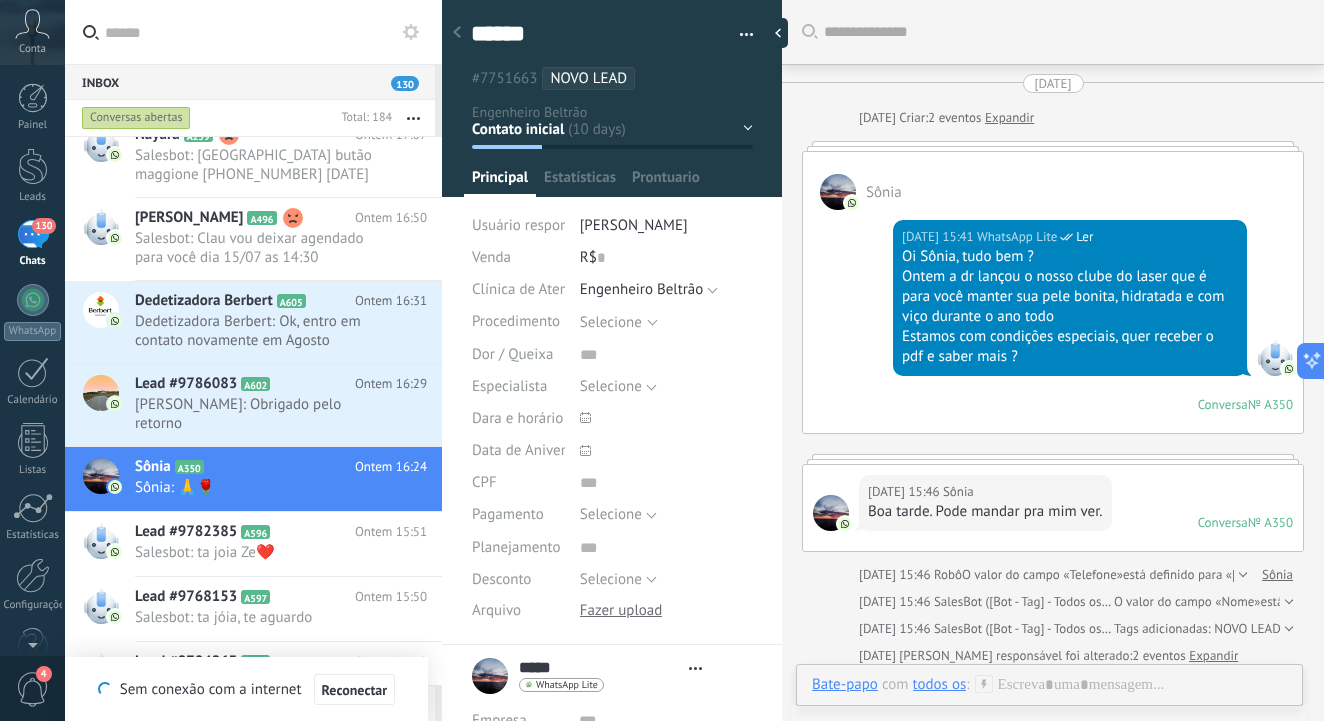 type on "***" 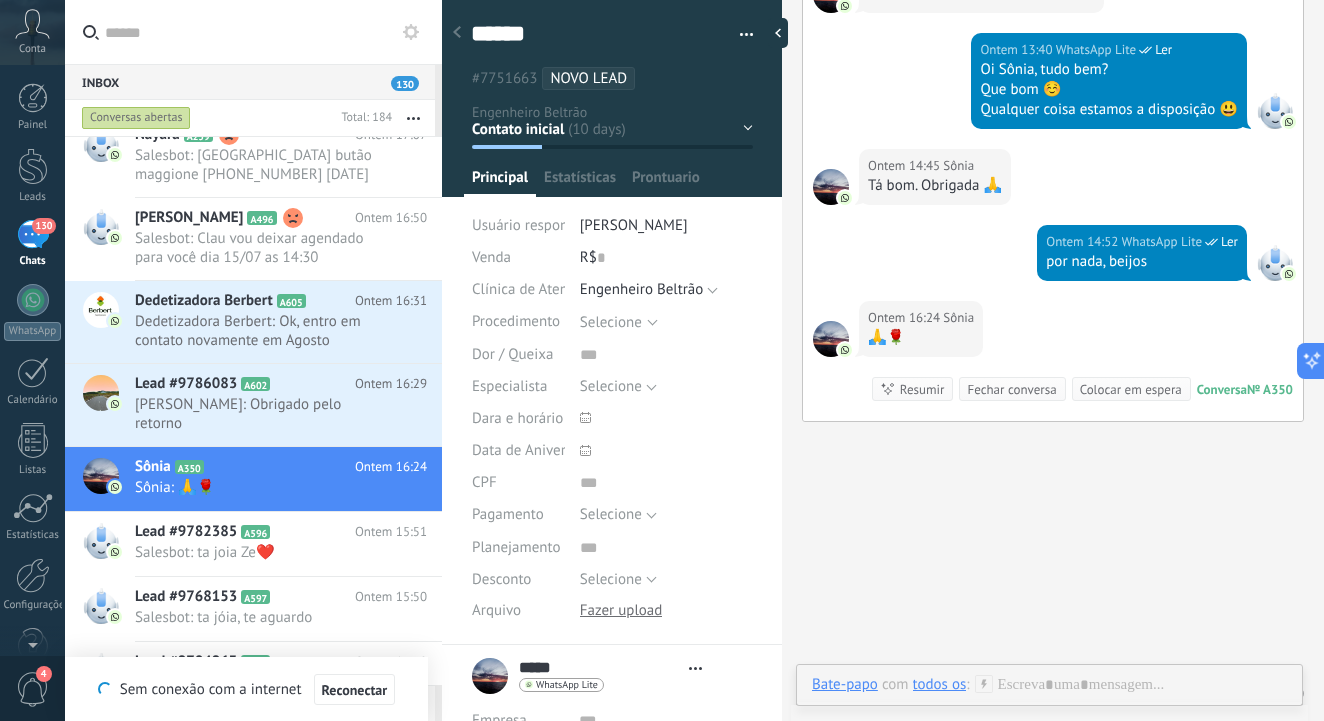 scroll, scrollTop: 20, scrollLeft: 0, axis: vertical 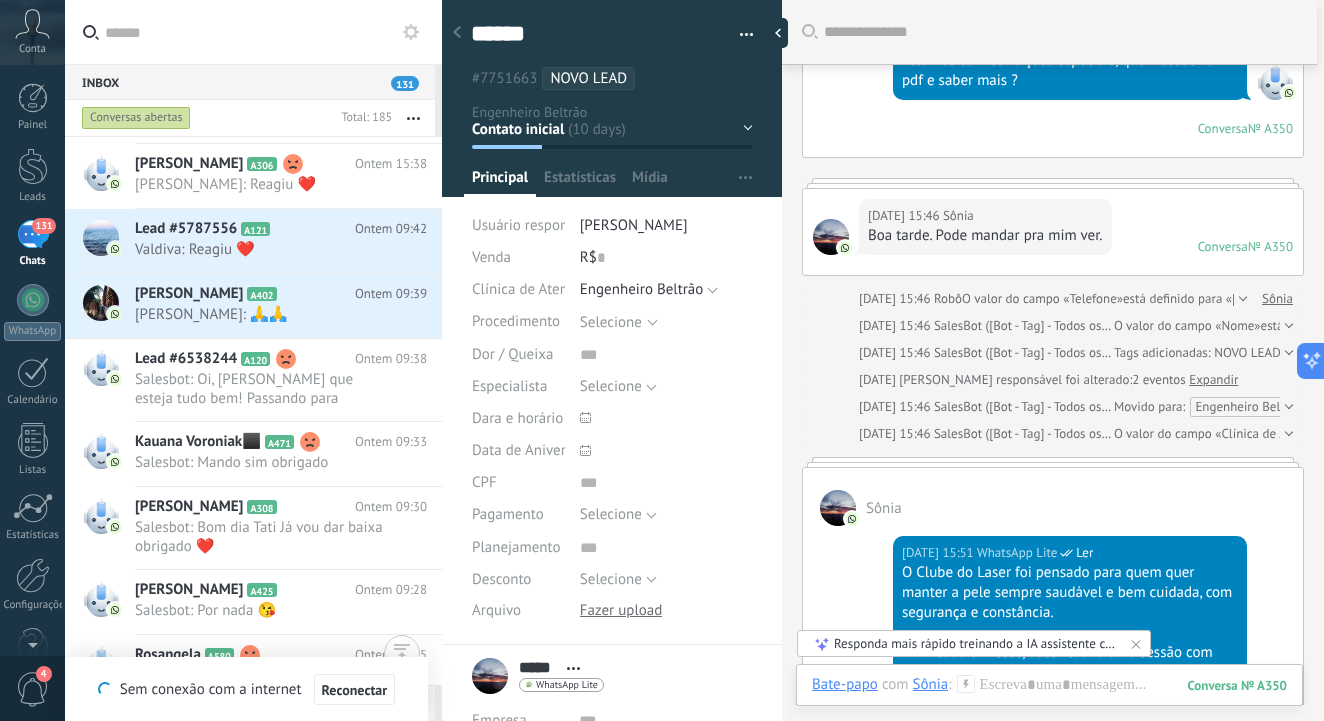 click on "Inbox
131" at bounding box center [250, 82] 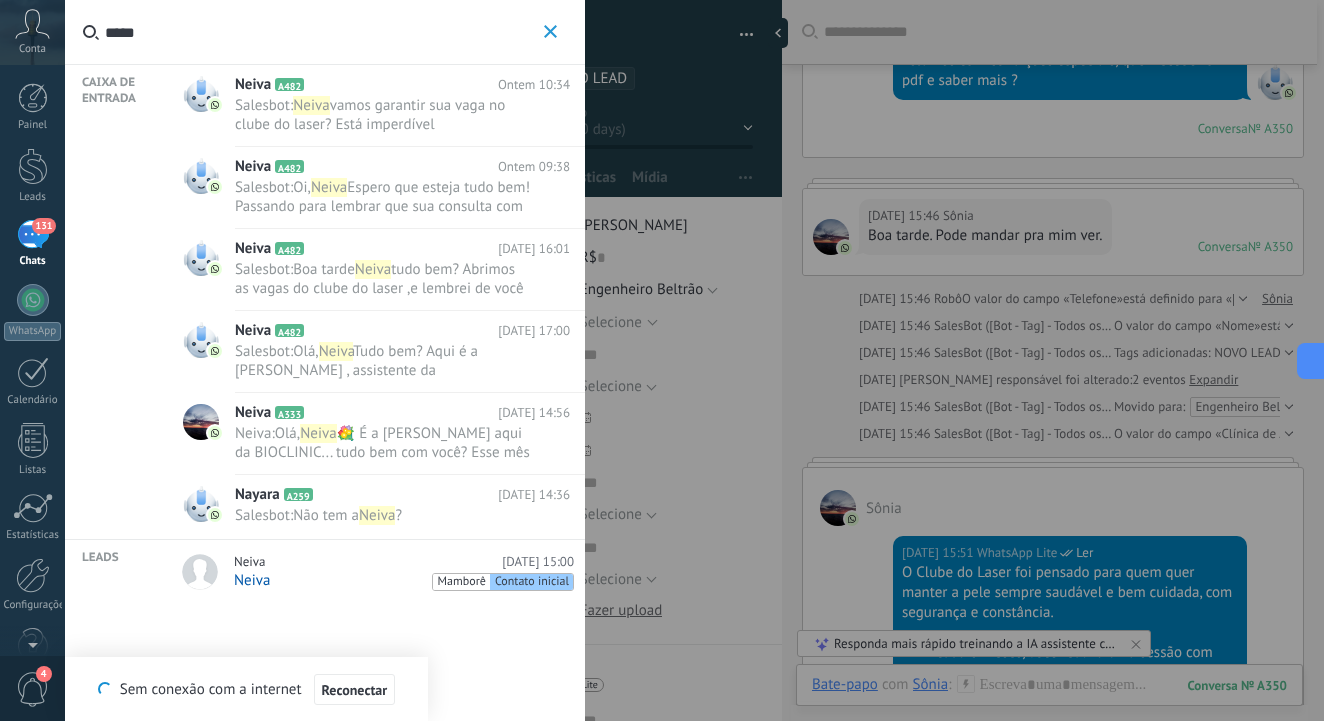 type on "*****" 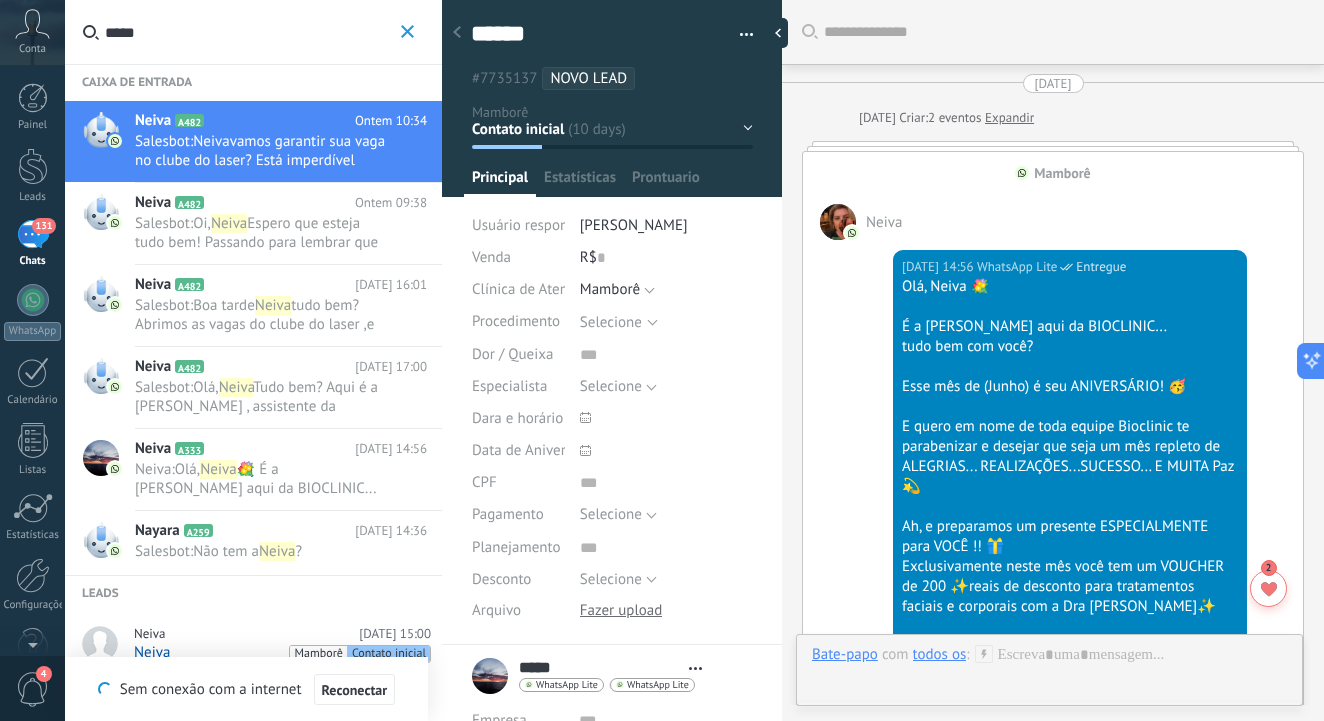 type on "***" 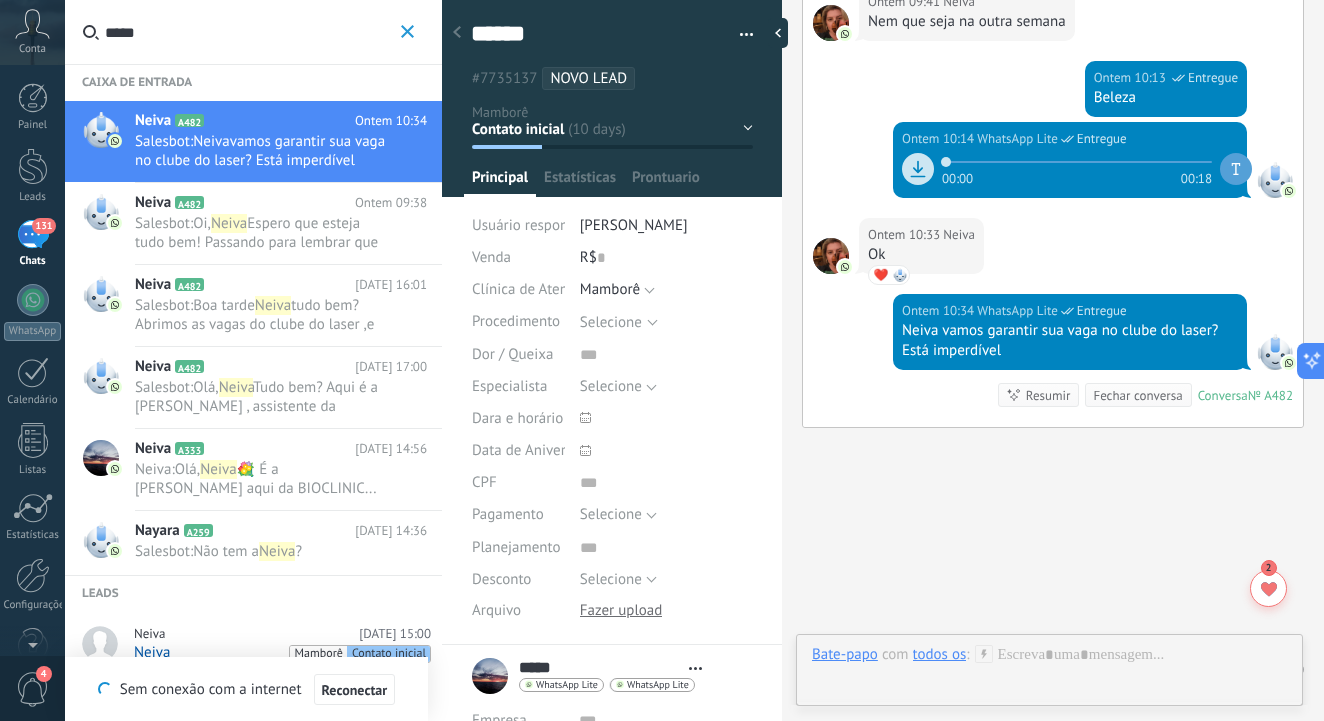 scroll, scrollTop: 20, scrollLeft: 0, axis: vertical 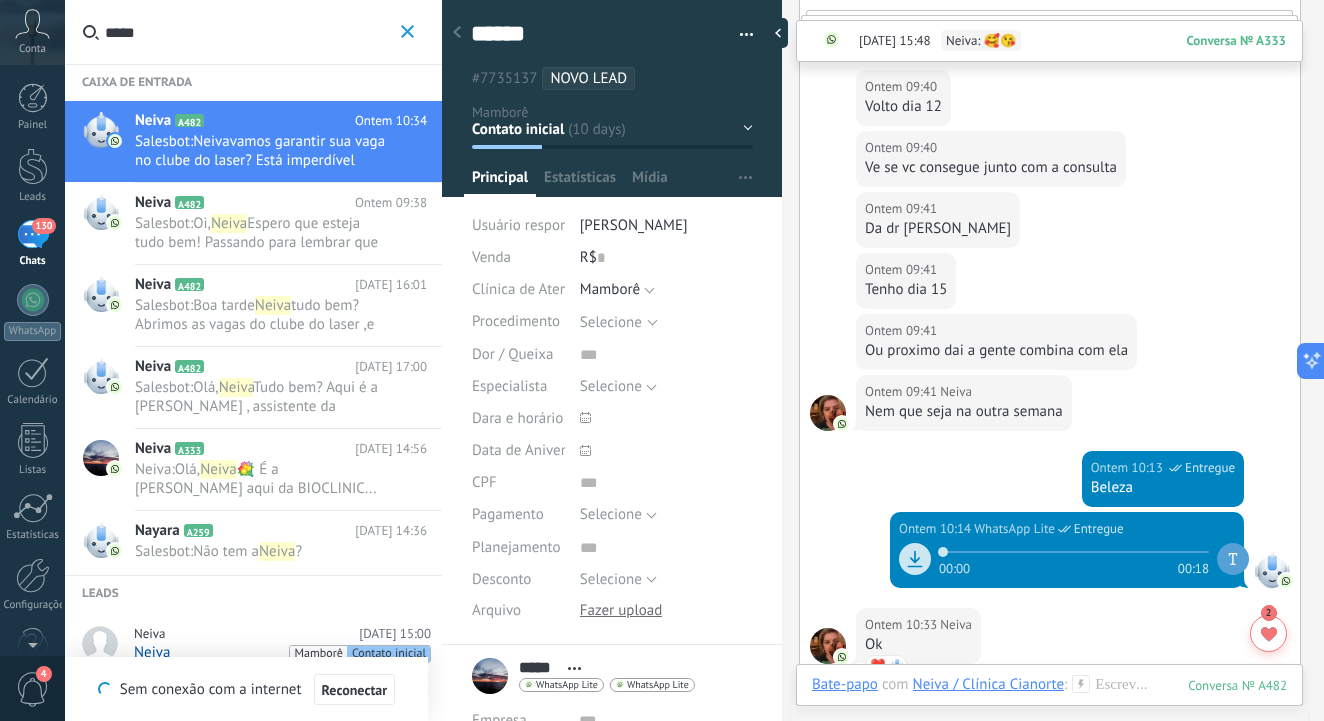 click 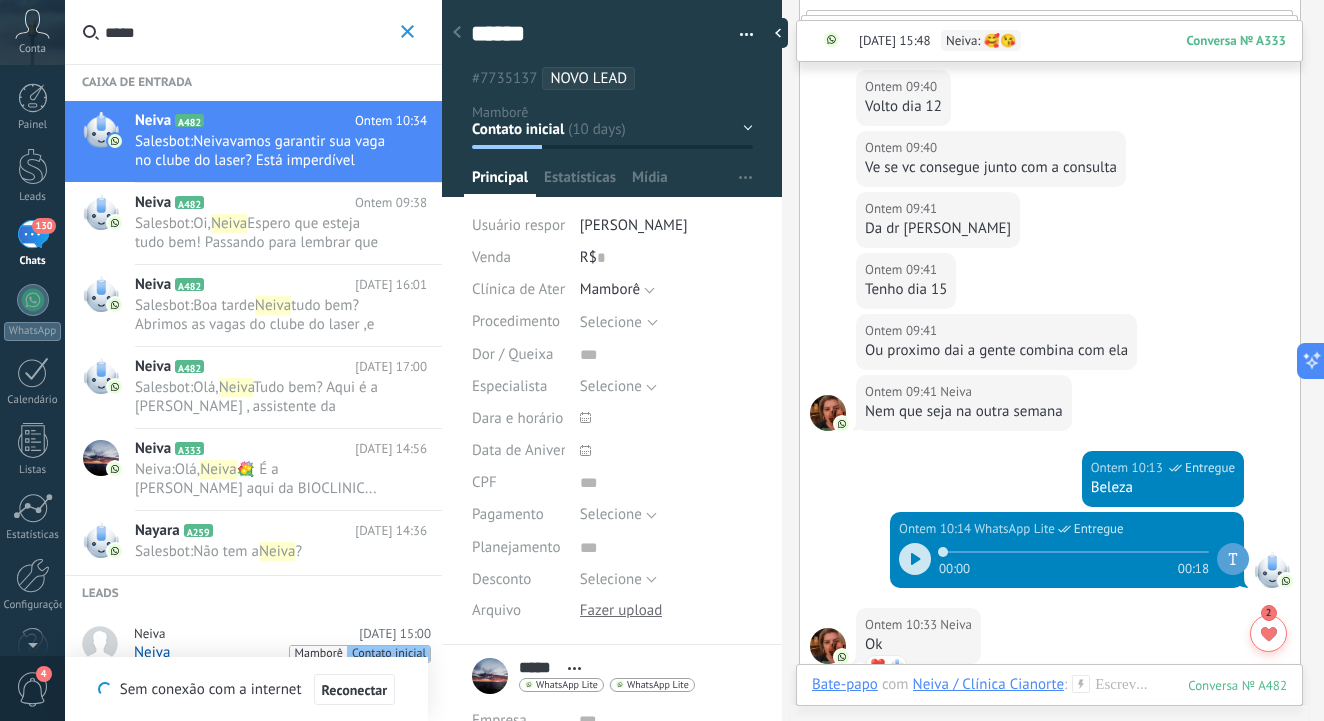 click 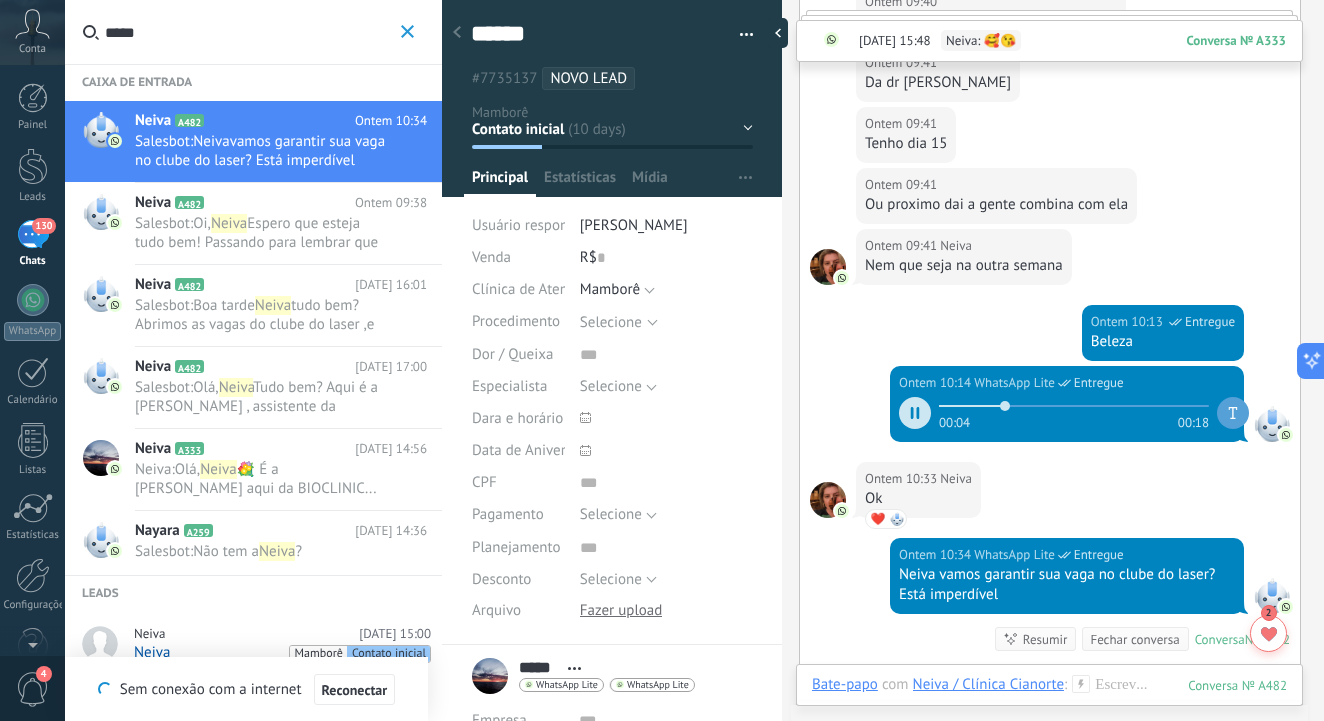 scroll, scrollTop: 3168, scrollLeft: 3, axis: both 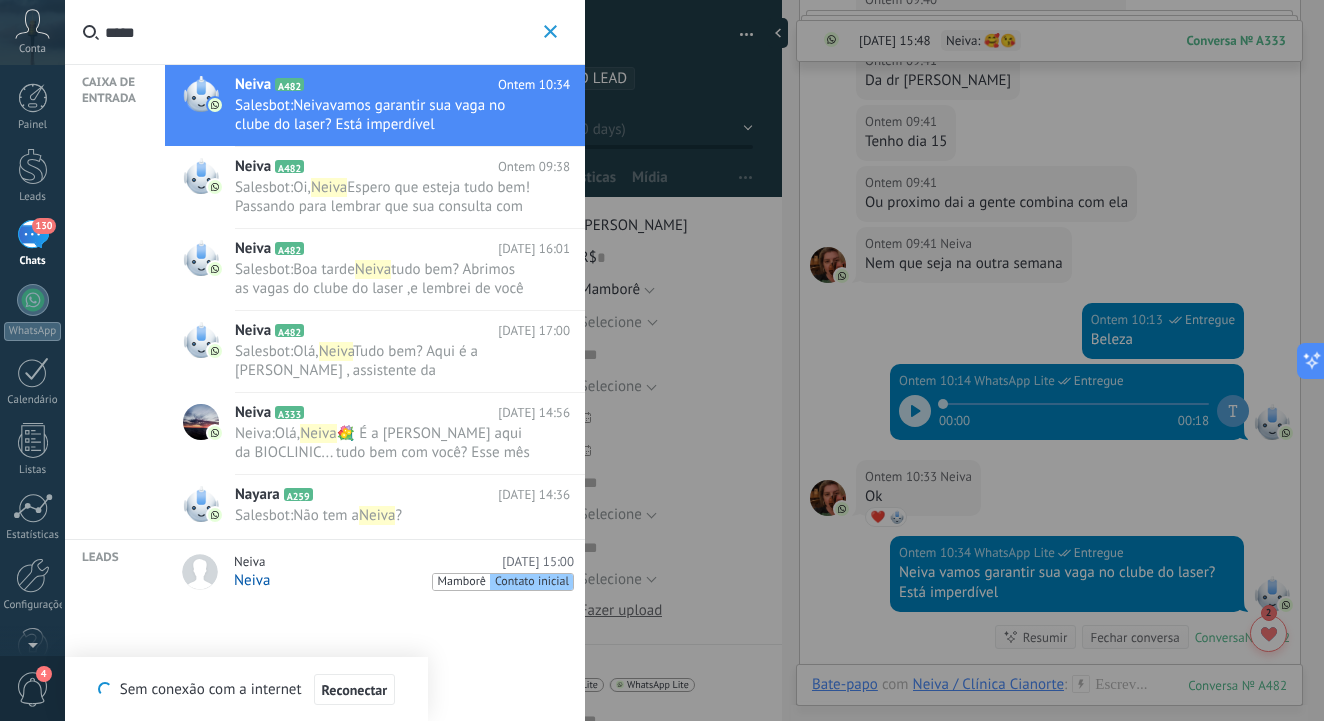 click on "*****" at bounding box center [322, 32] 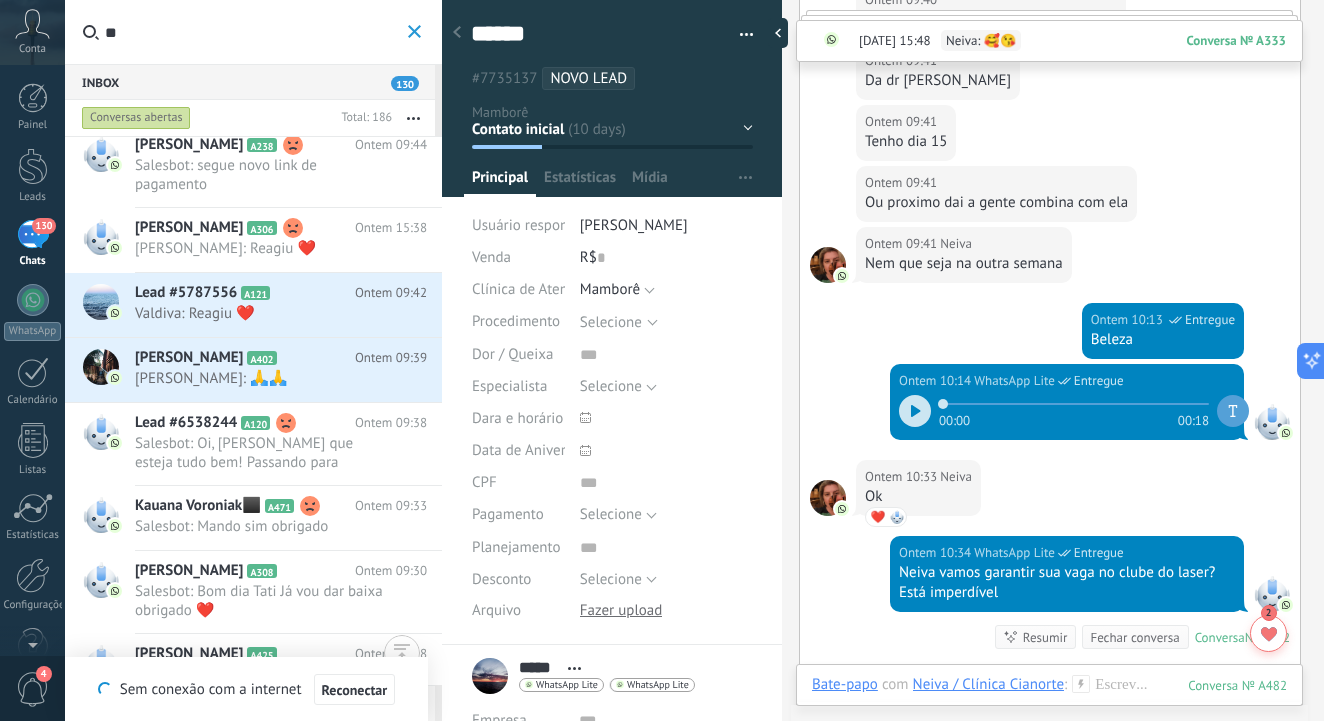 type on "*" 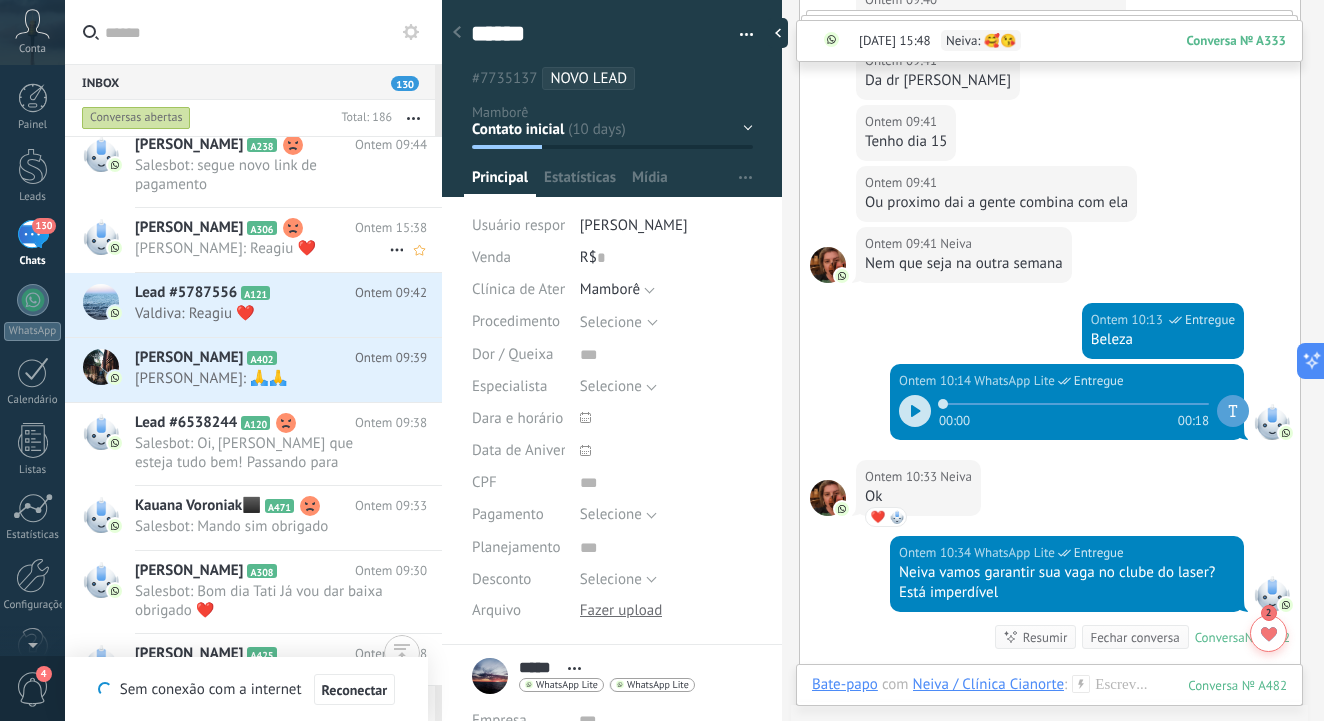 scroll, scrollTop: 5622, scrollLeft: 0, axis: vertical 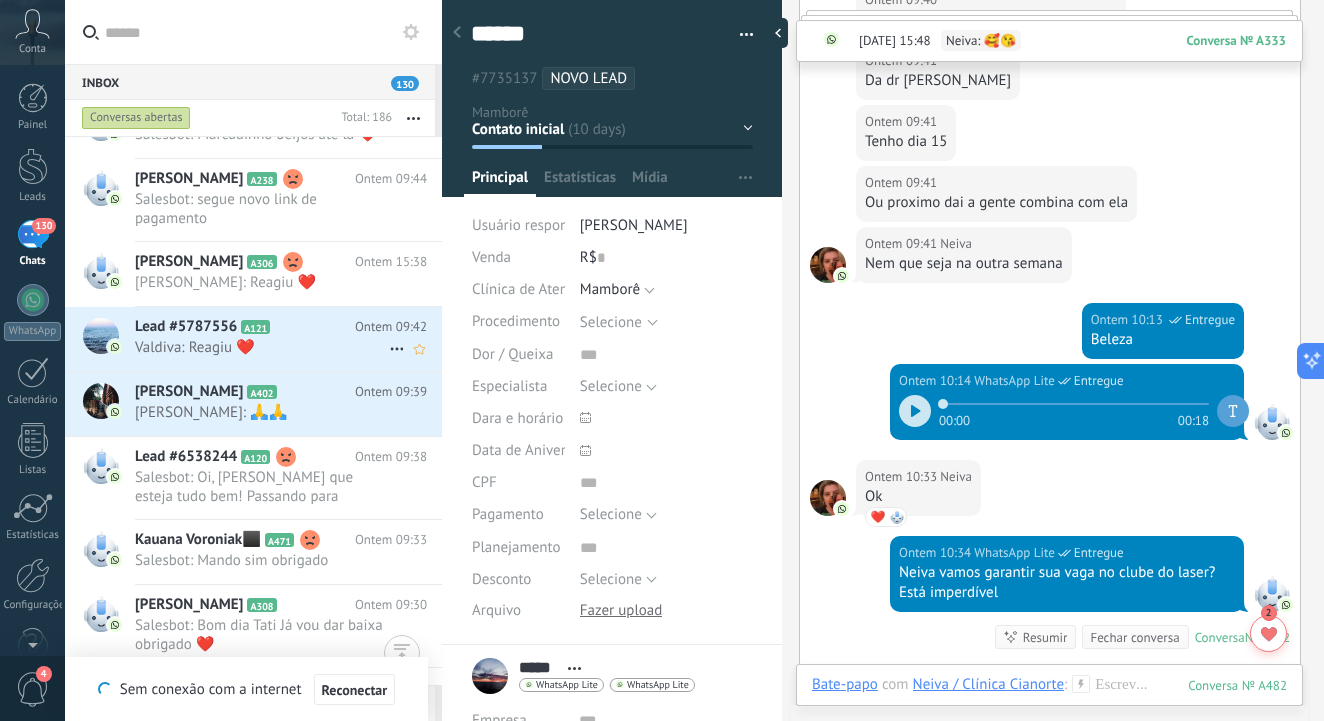 type 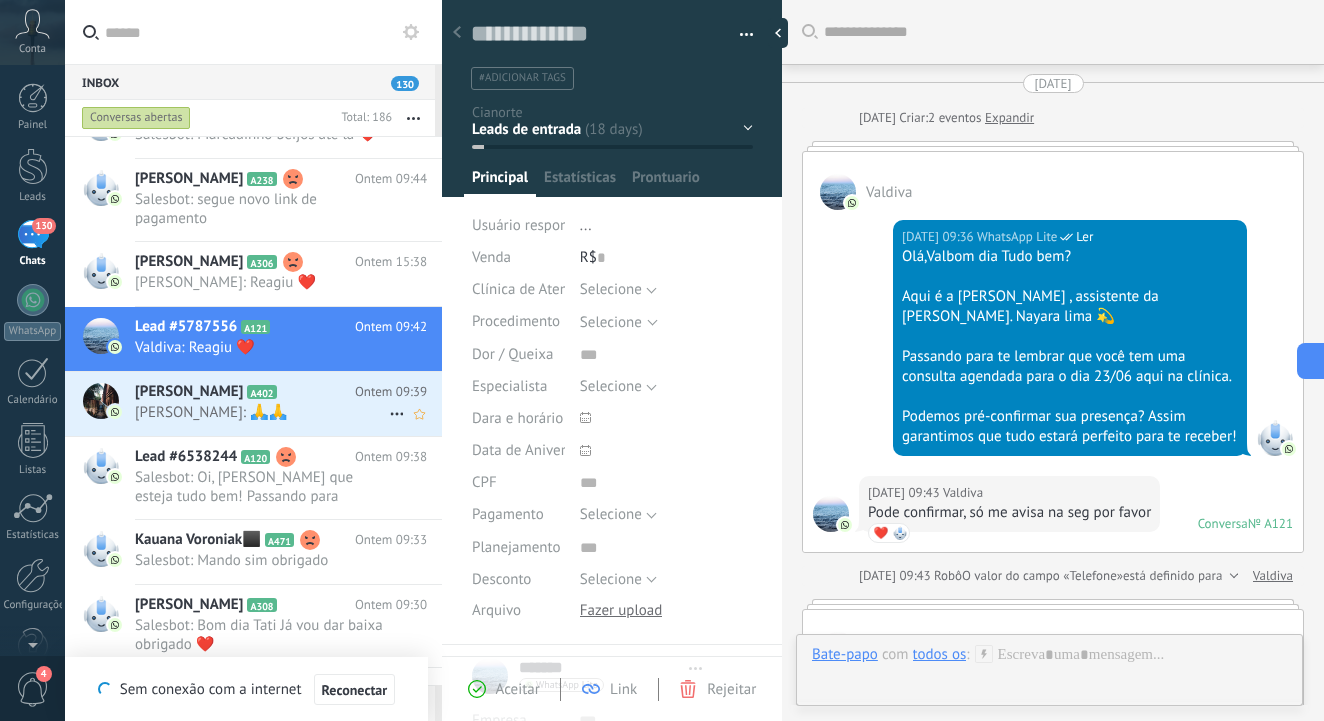 scroll, scrollTop: 4716, scrollLeft: 0, axis: vertical 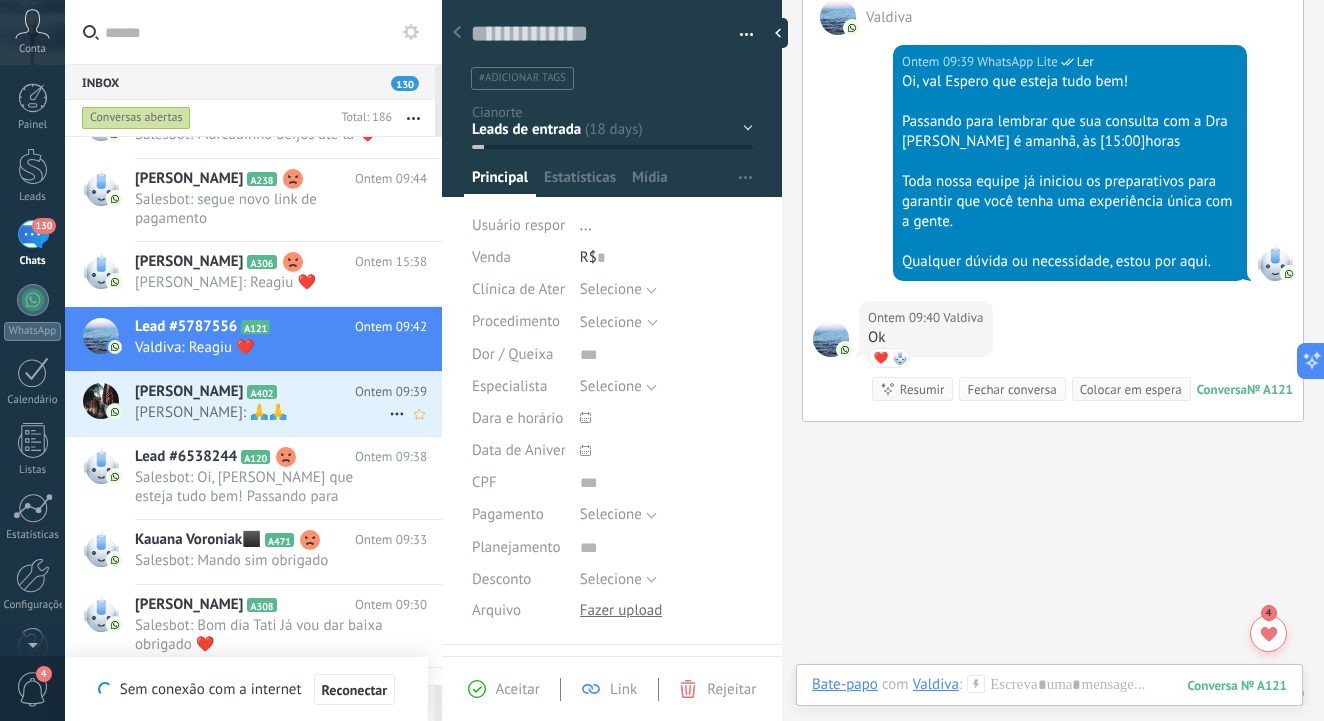 click on "Eliana
A402" at bounding box center [245, 392] 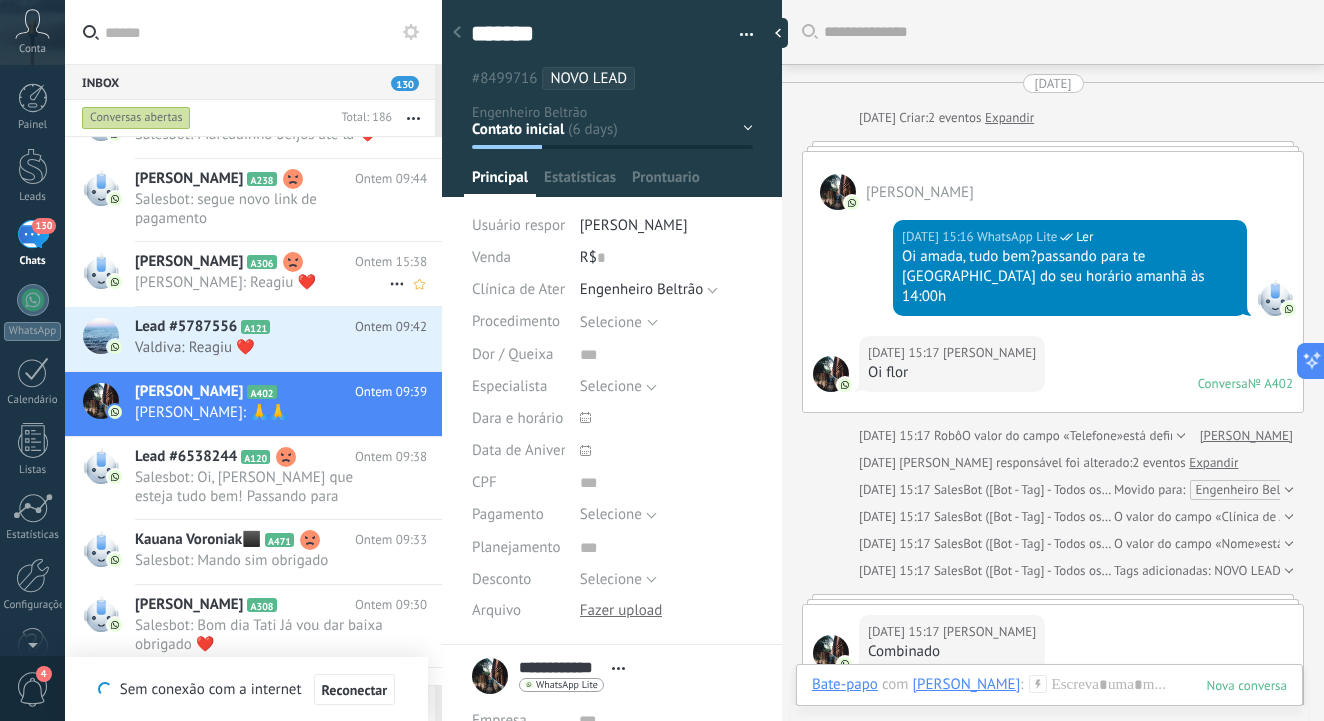 scroll, scrollTop: 20, scrollLeft: 0, axis: vertical 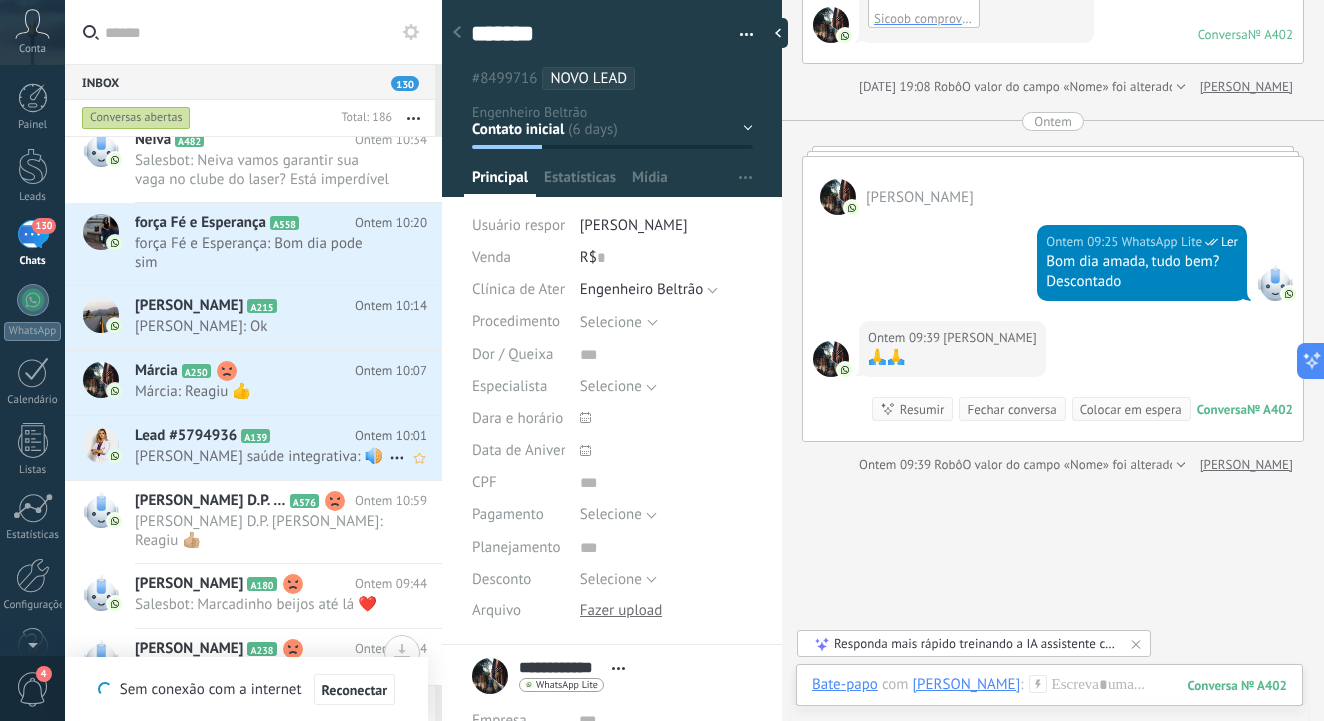 click on "[PERSON_NAME] saúde integrativa: 🔊" at bounding box center [262, 456] 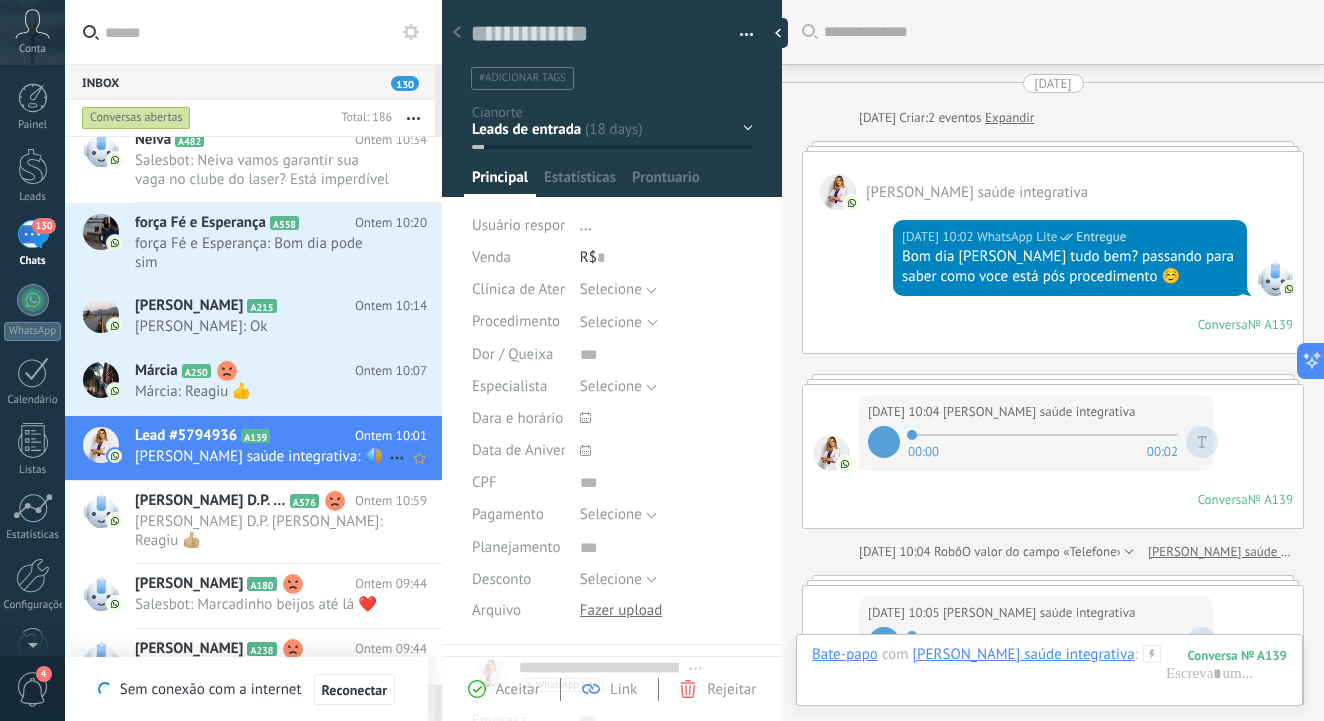 scroll, scrollTop: 20, scrollLeft: 0, axis: vertical 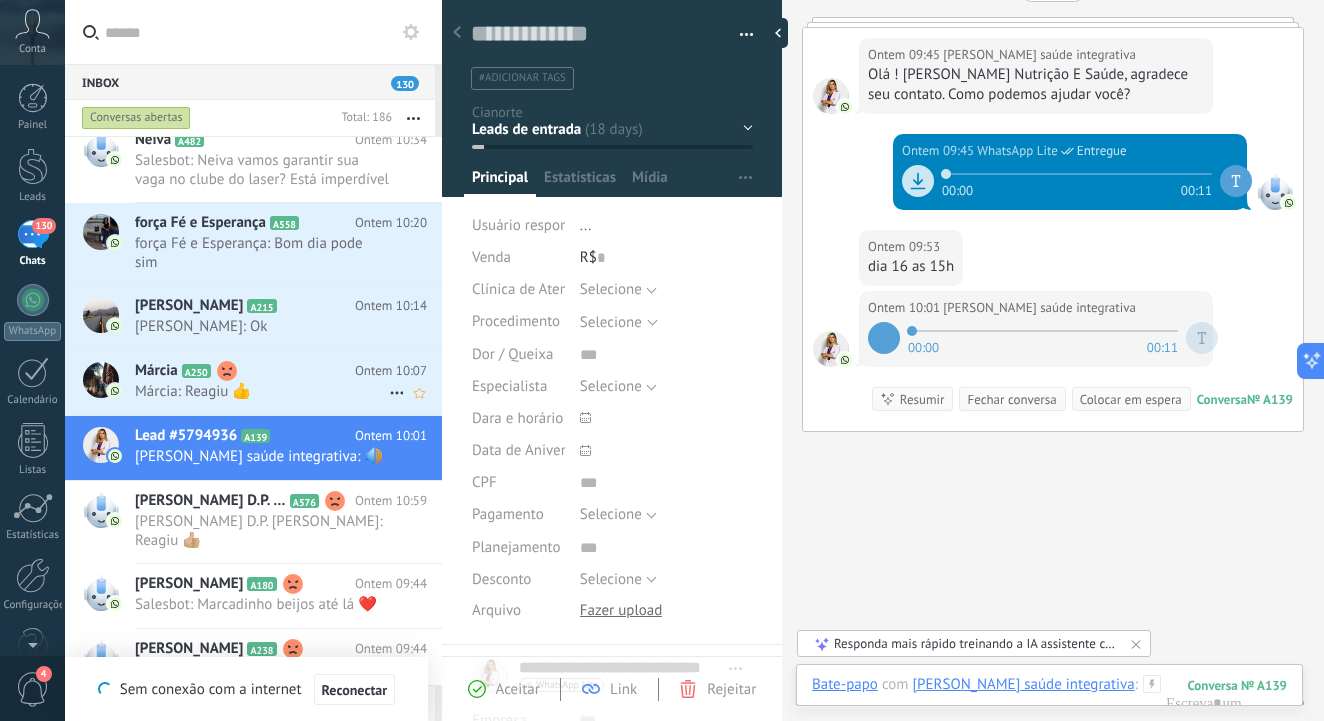 click on "Márcia
A250" at bounding box center (245, 371) 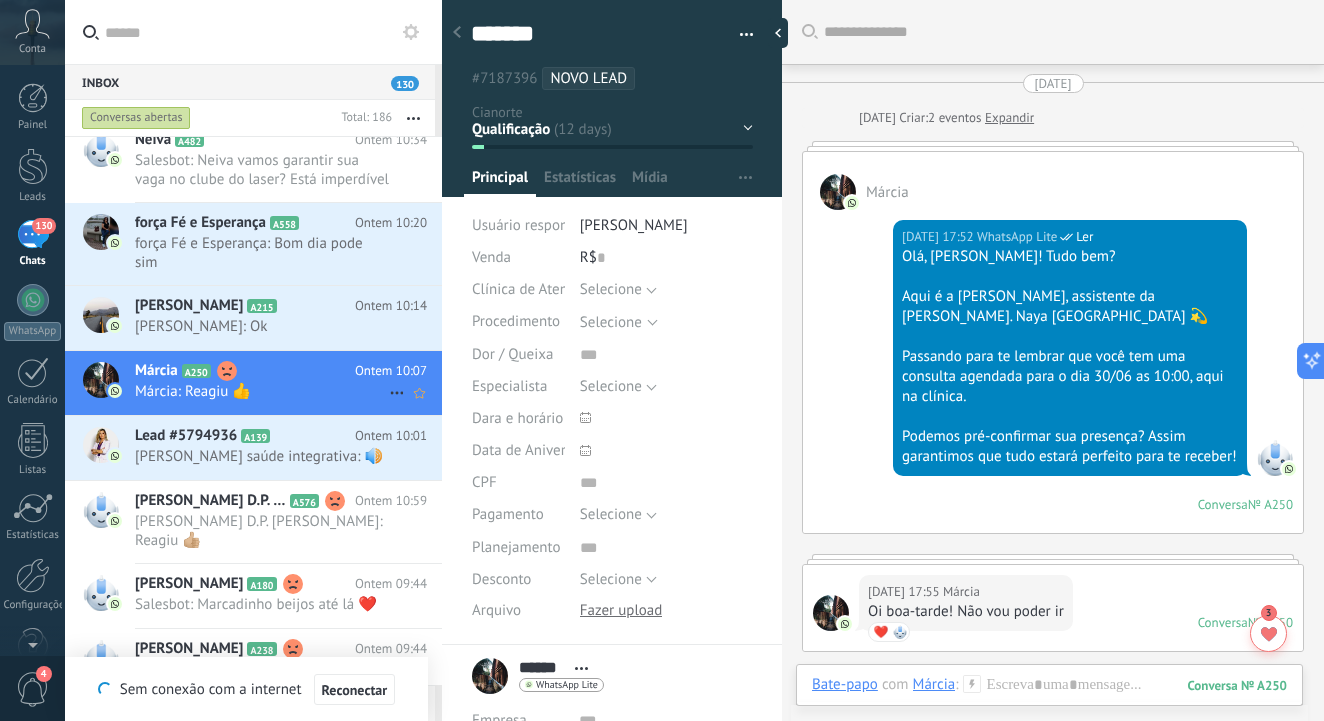 scroll, scrollTop: 3459, scrollLeft: 0, axis: vertical 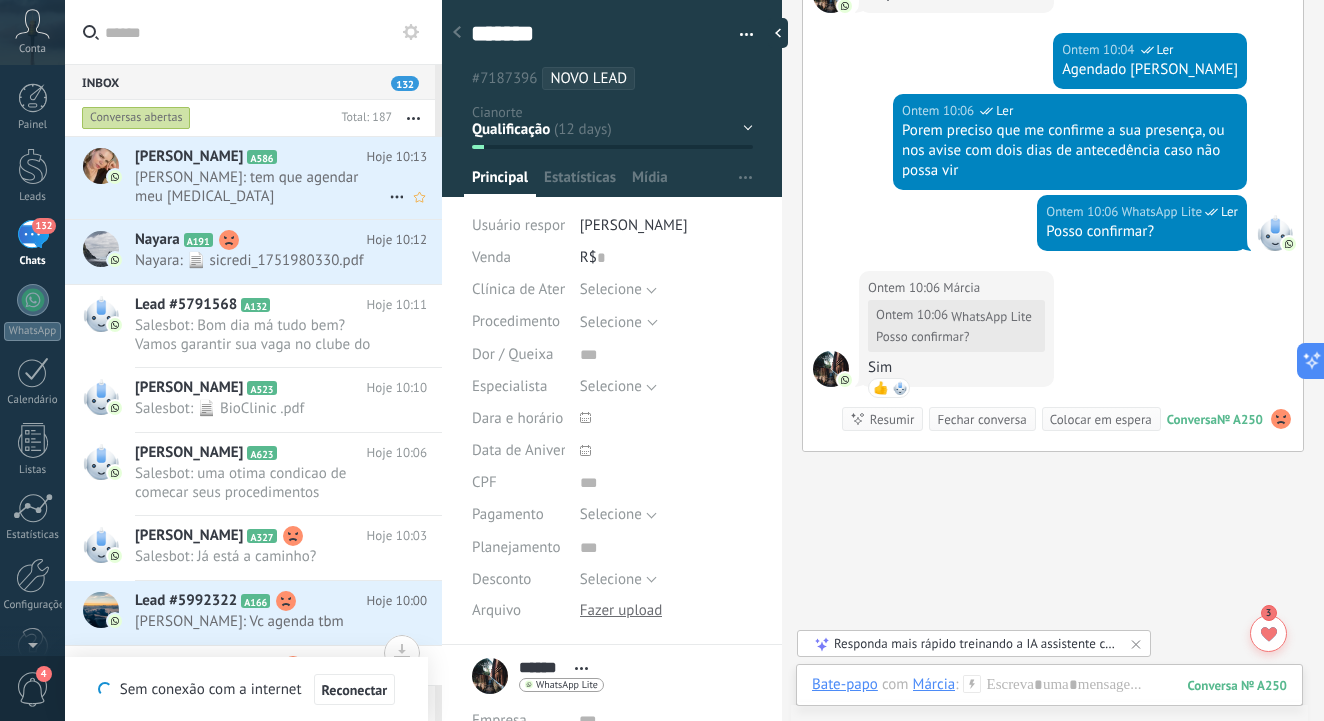 click on "[PERSON_NAME]: tem que agendar meu [MEDICAL_DATA]" at bounding box center [262, 187] 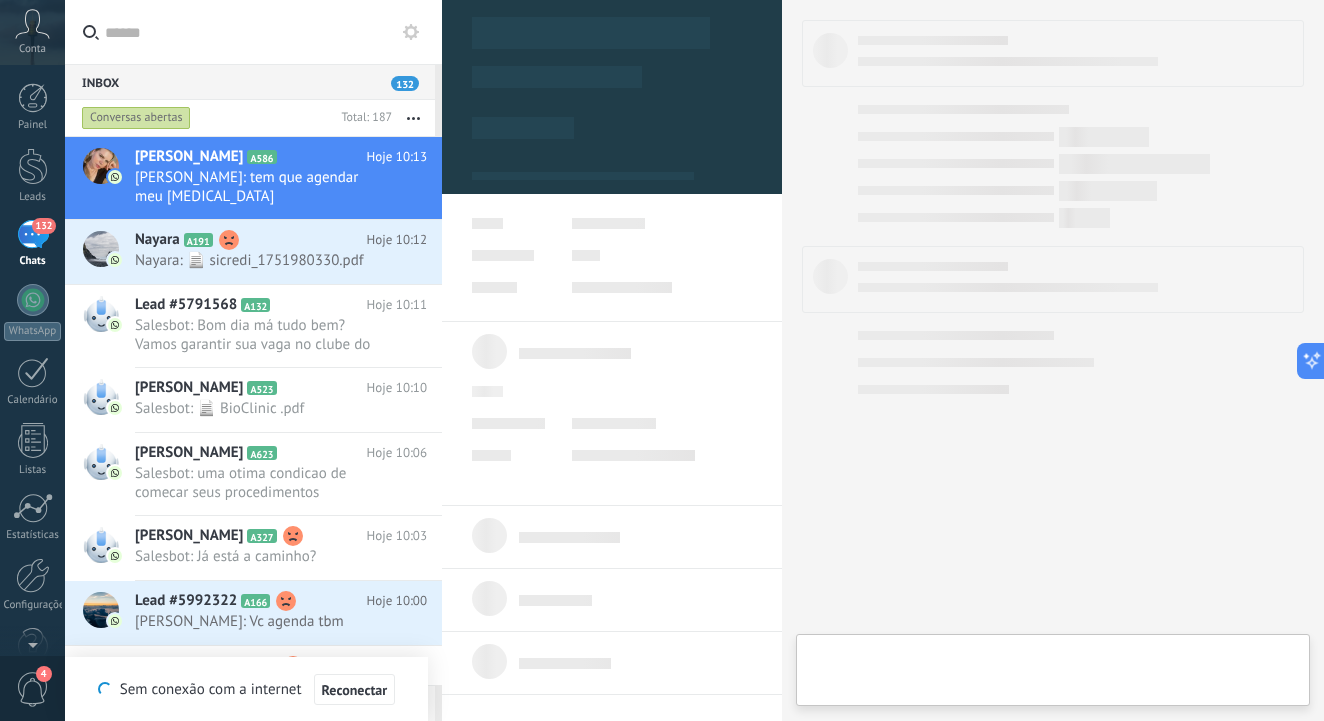 type on "***" 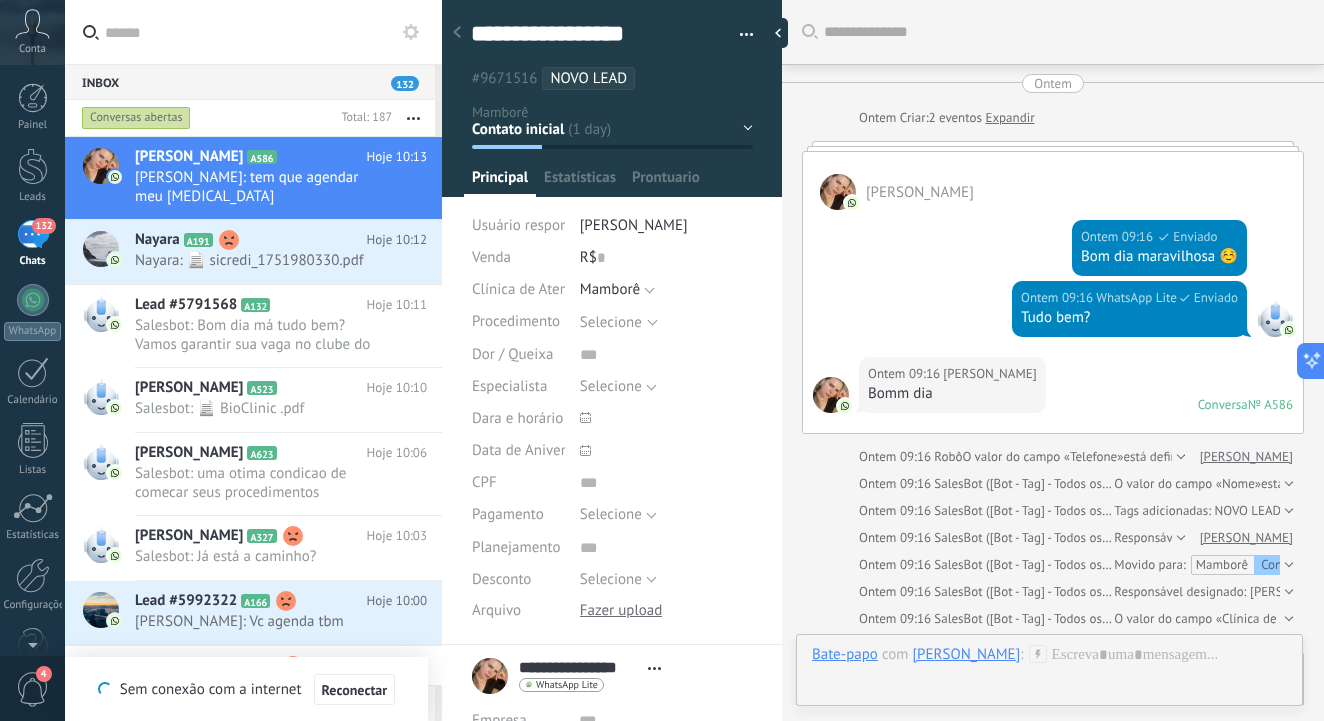scroll, scrollTop: 20, scrollLeft: 0, axis: vertical 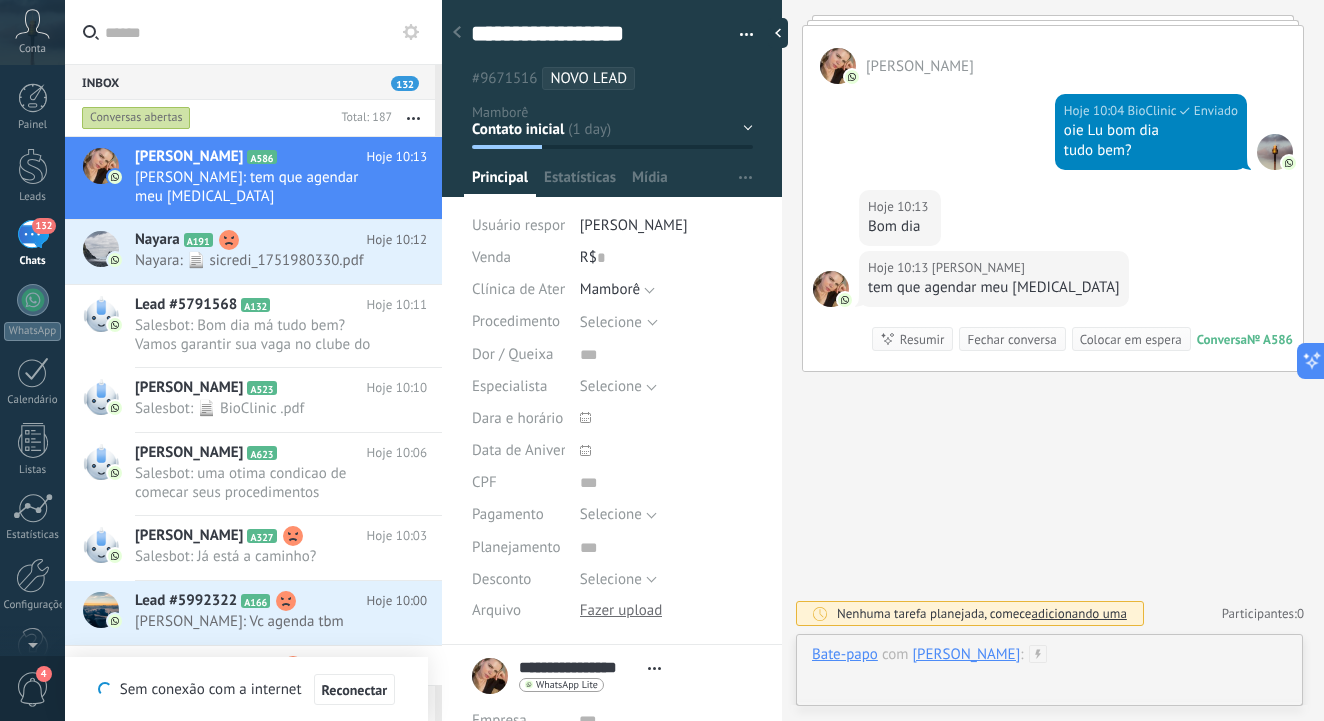 click at bounding box center [1049, 675] 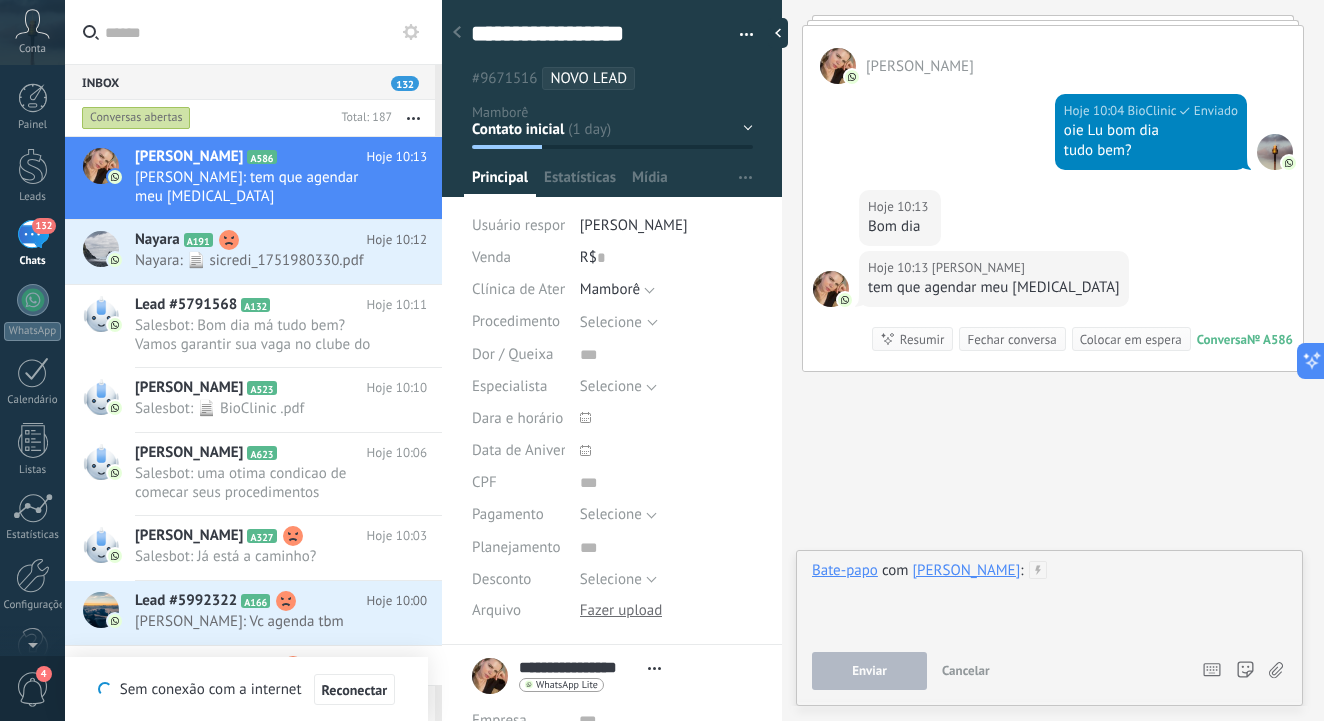 type 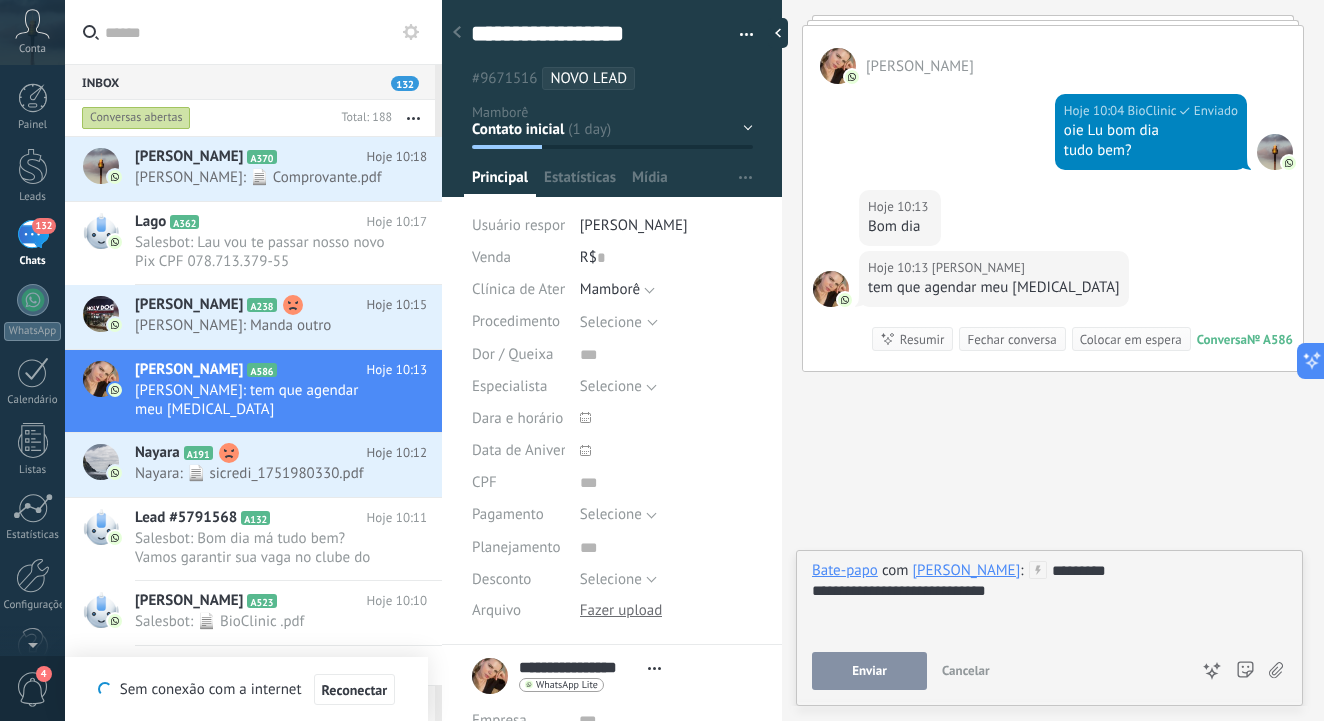 click on "Enviar" at bounding box center [869, 671] 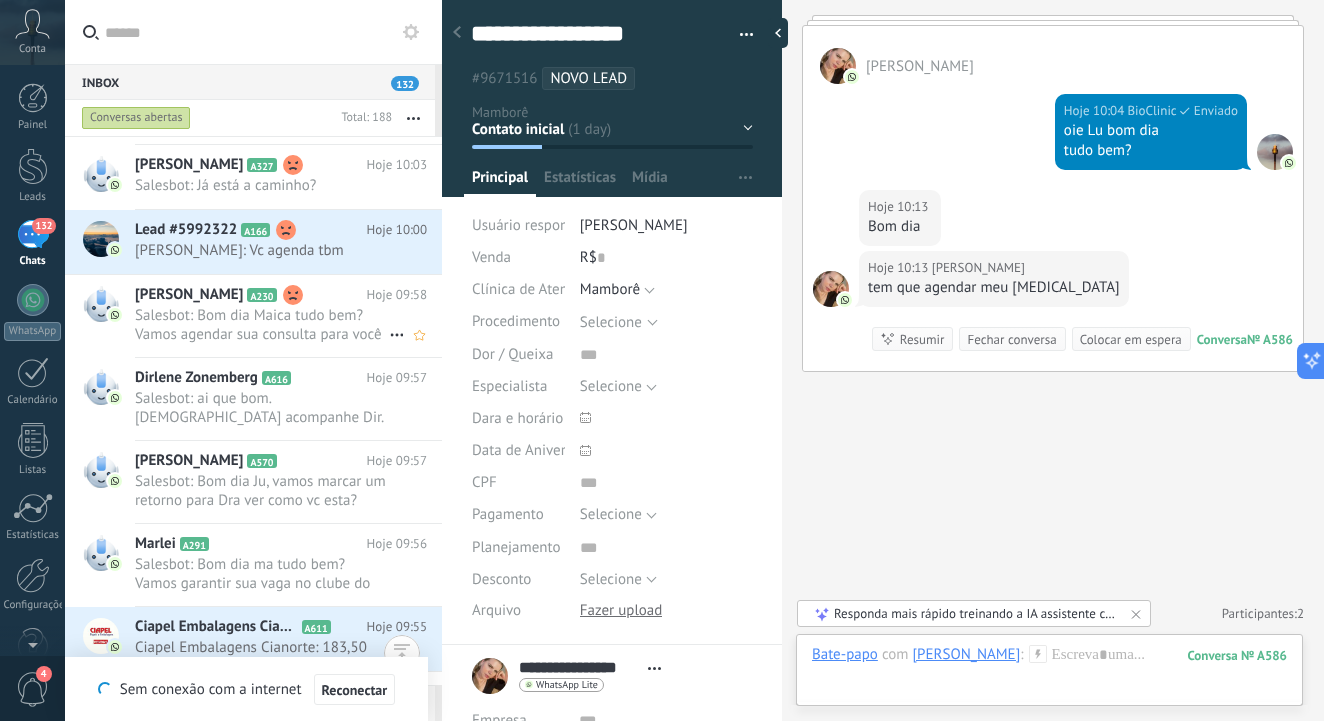 scroll, scrollTop: 592, scrollLeft: 0, axis: vertical 